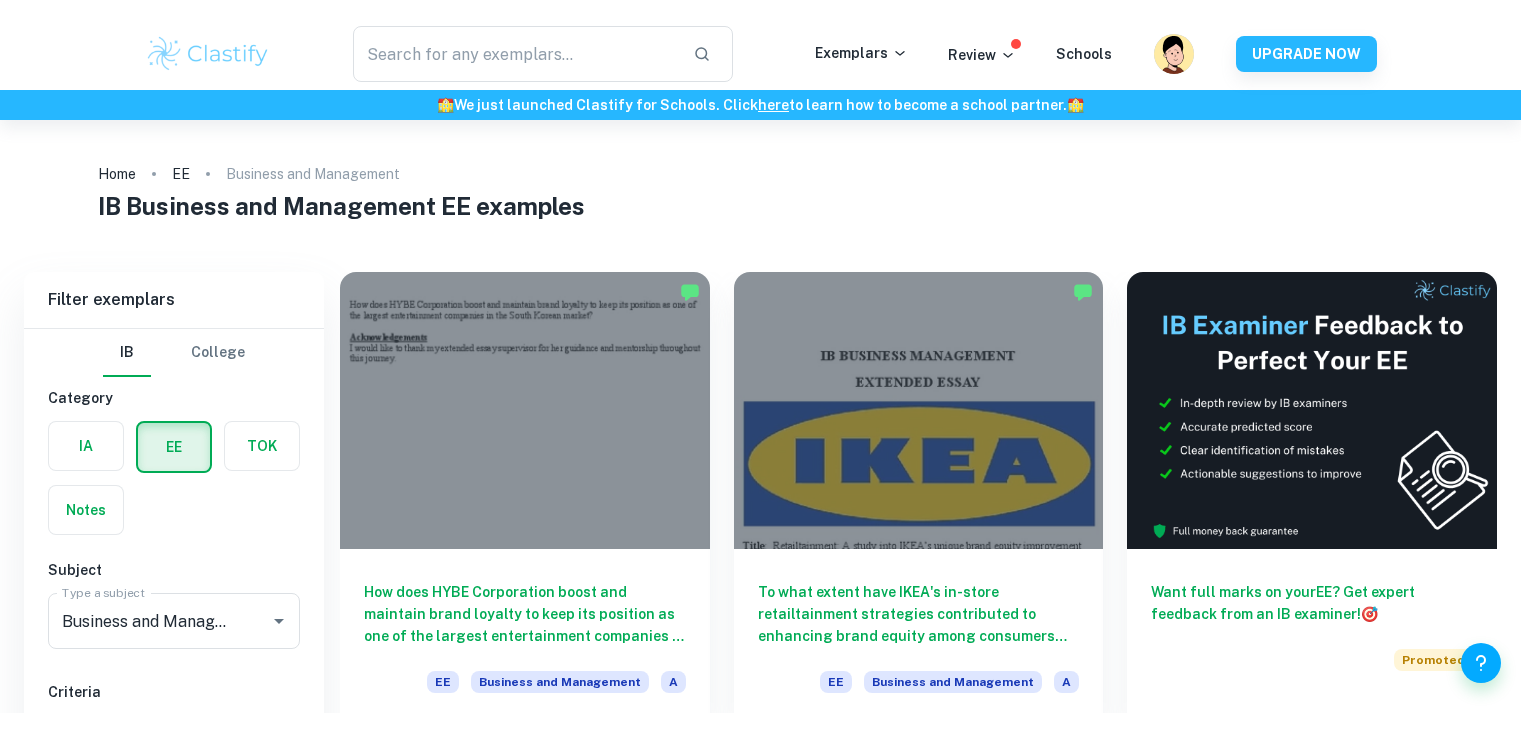 scroll, scrollTop: 7228, scrollLeft: 0, axis: vertical 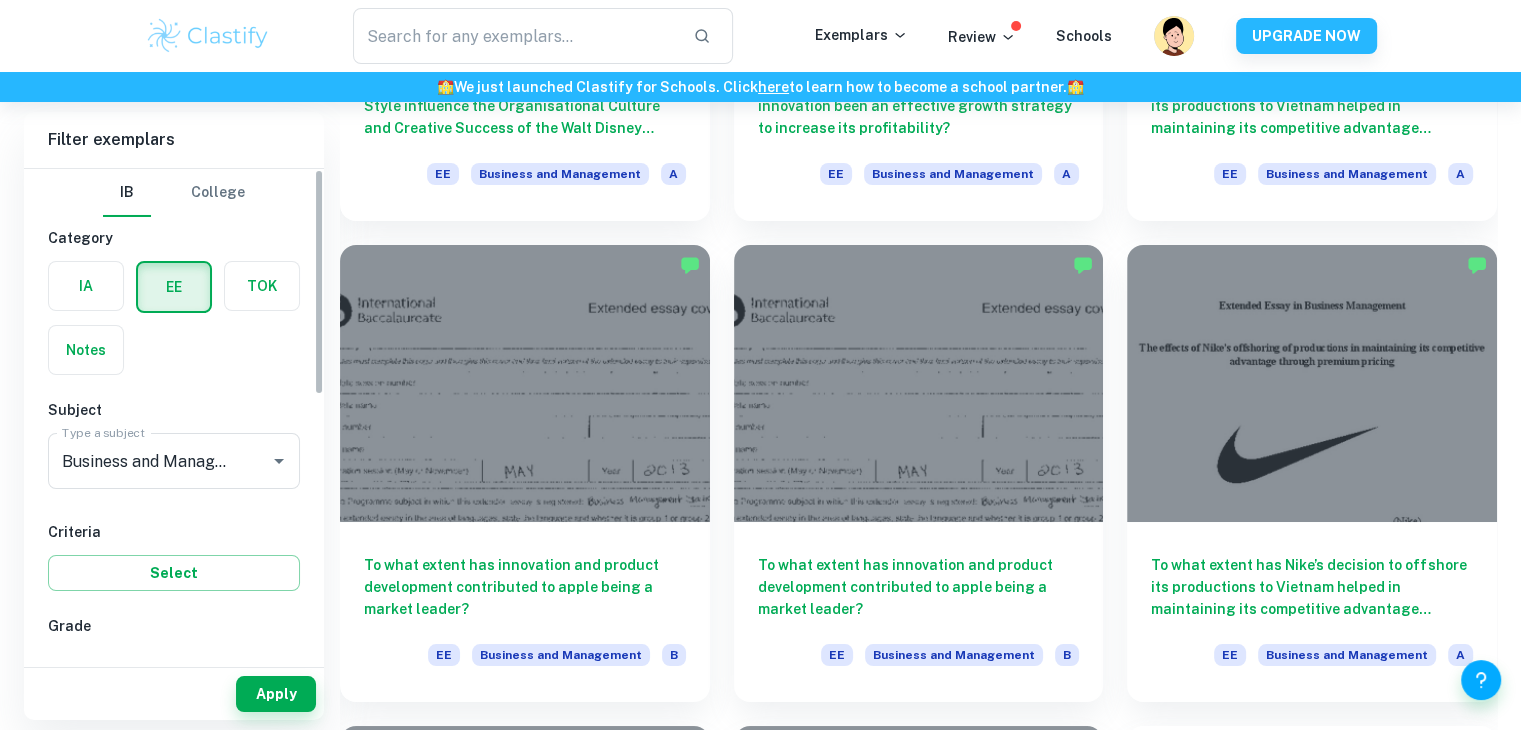 click at bounding box center [86, 286] 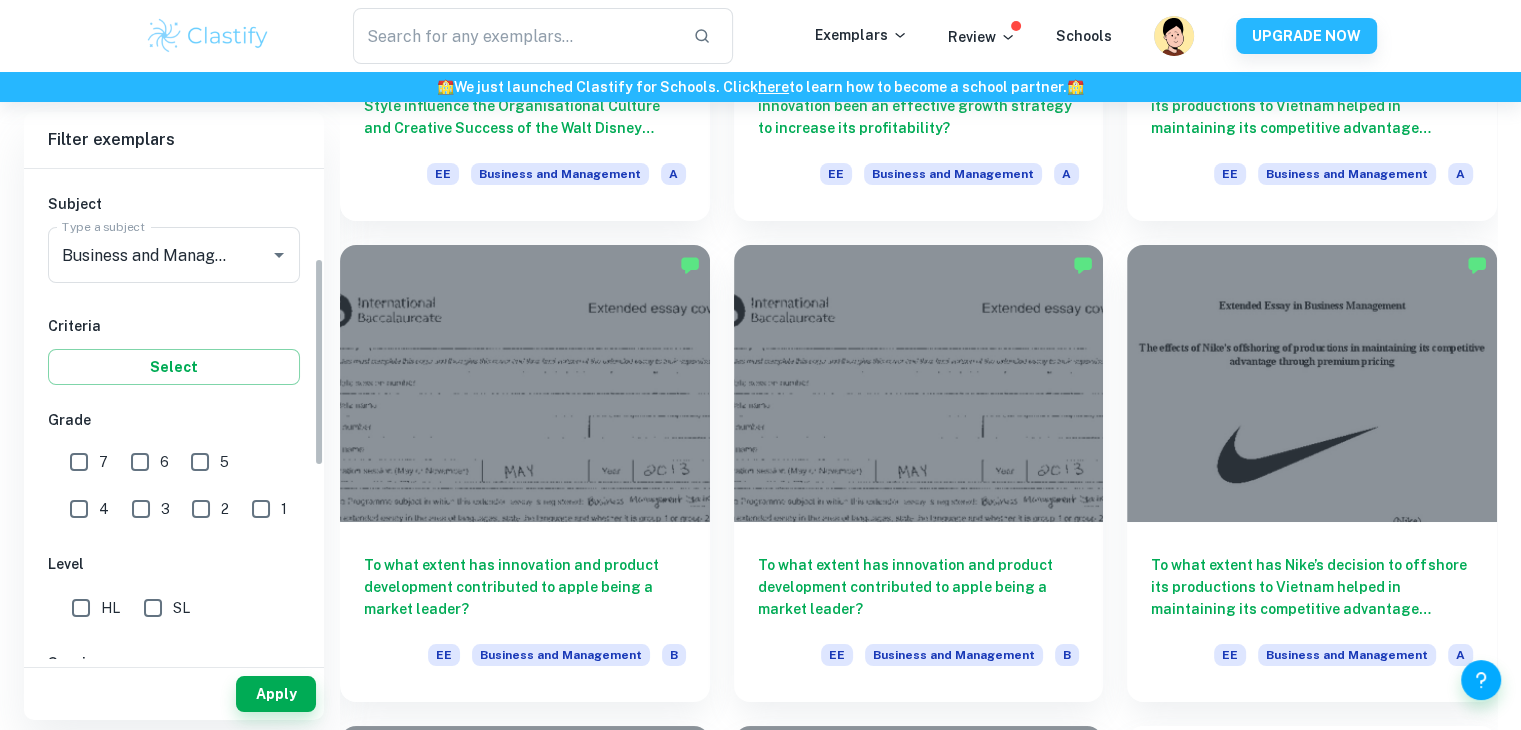 scroll, scrollTop: 210, scrollLeft: 0, axis: vertical 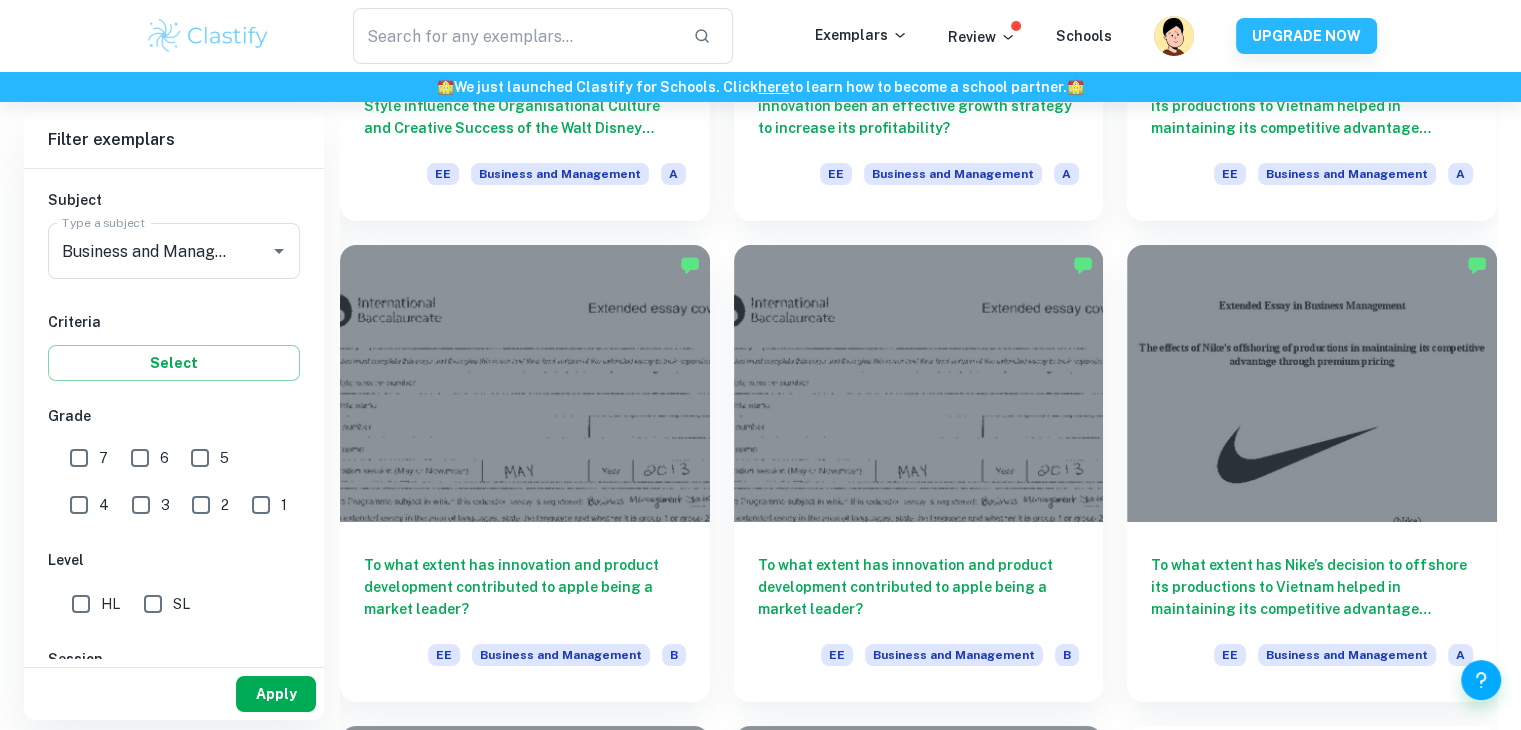 click on "Apply" at bounding box center [276, 694] 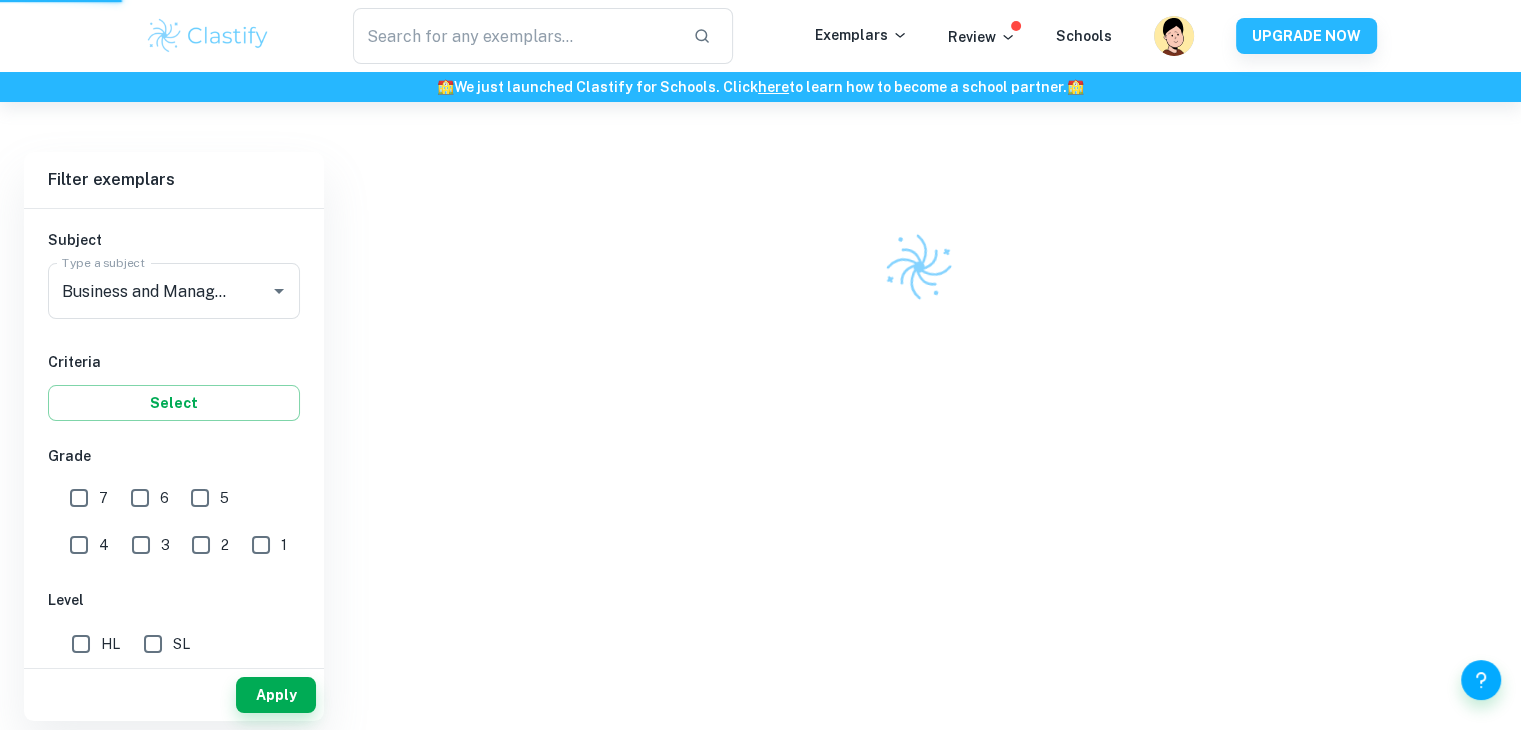 scroll, scrollTop: 102, scrollLeft: 0, axis: vertical 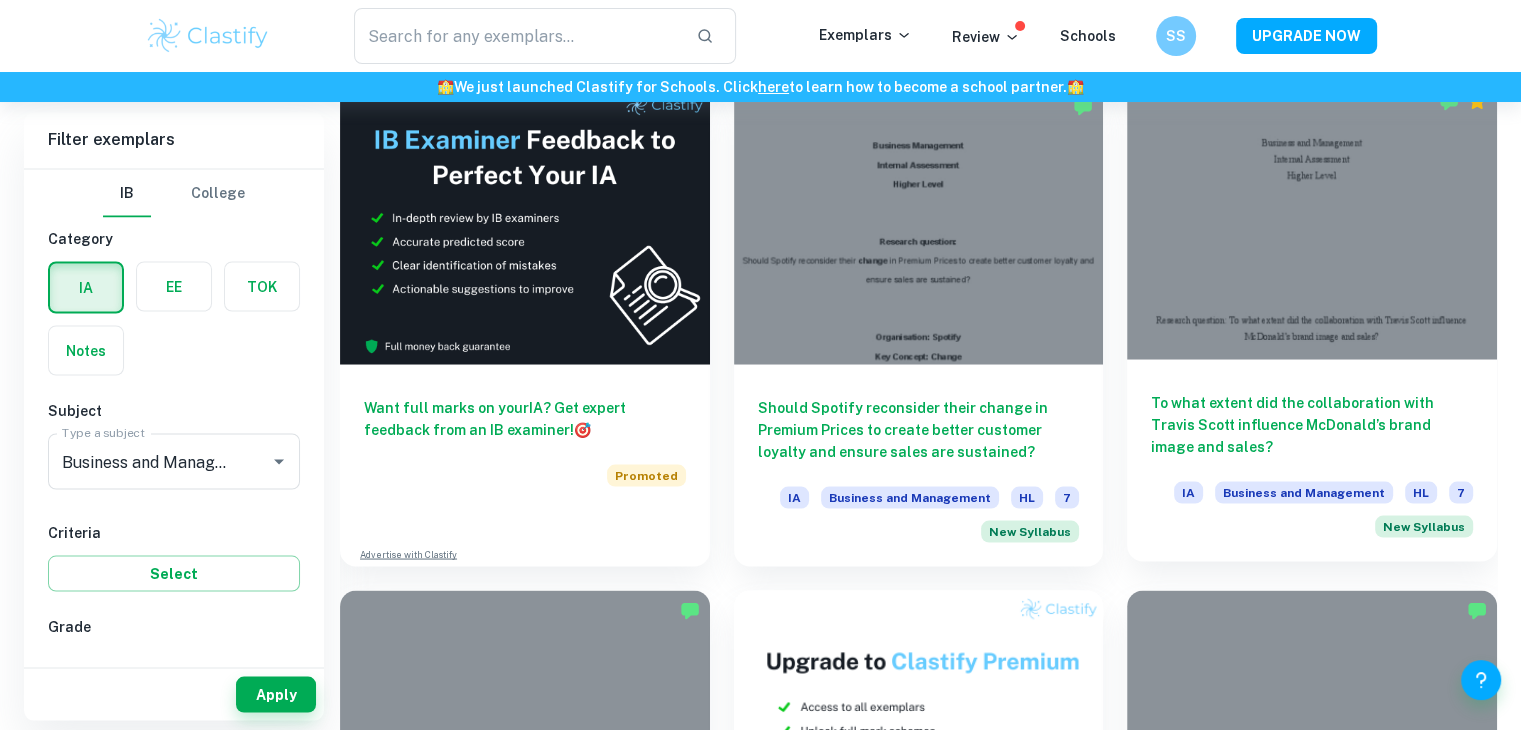 click on "To what extent did the collaboration with Travis Scott influence McDonald’s brand image and sales? IA Business and Management HL 7 New Syllabus" at bounding box center (1312, 460) 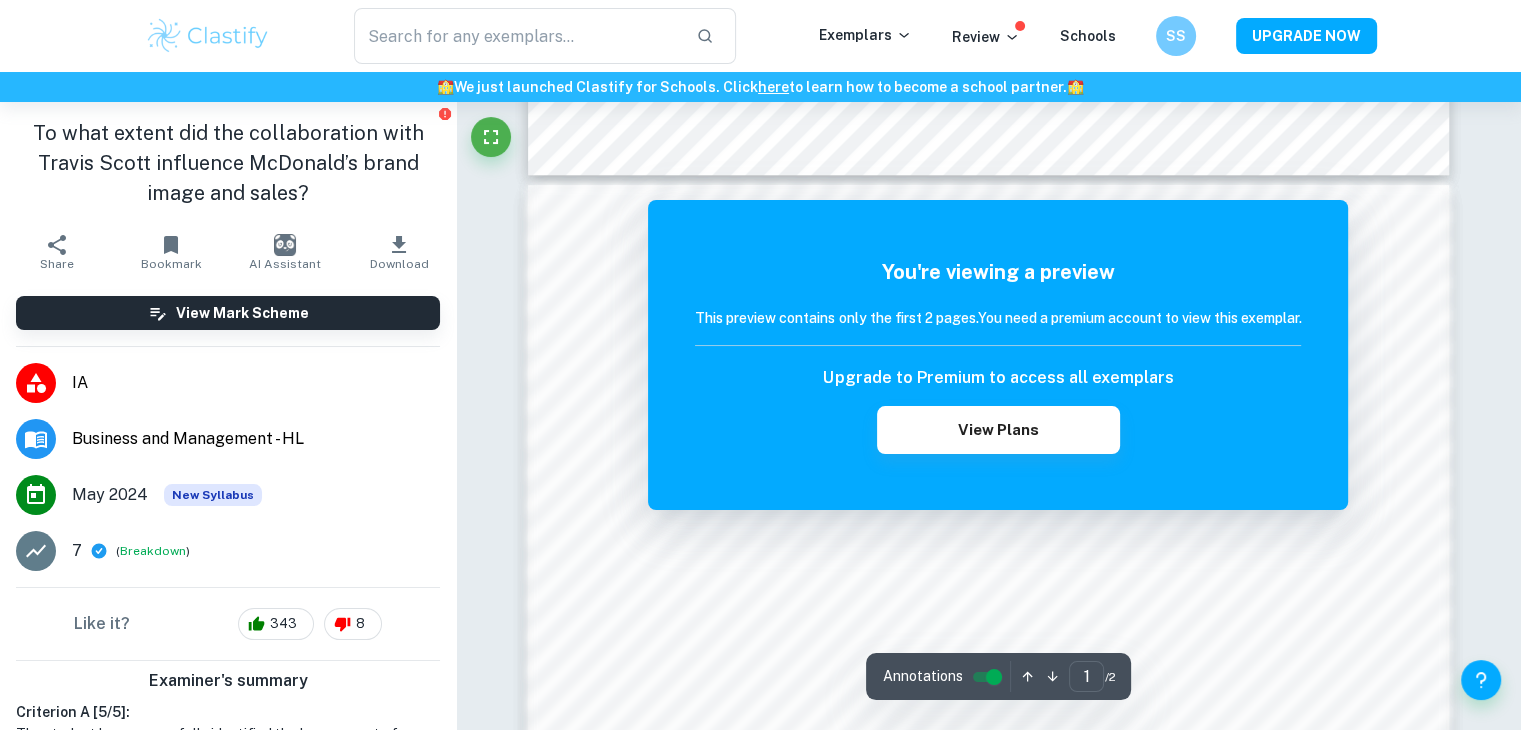 scroll, scrollTop: 2142, scrollLeft: 0, axis: vertical 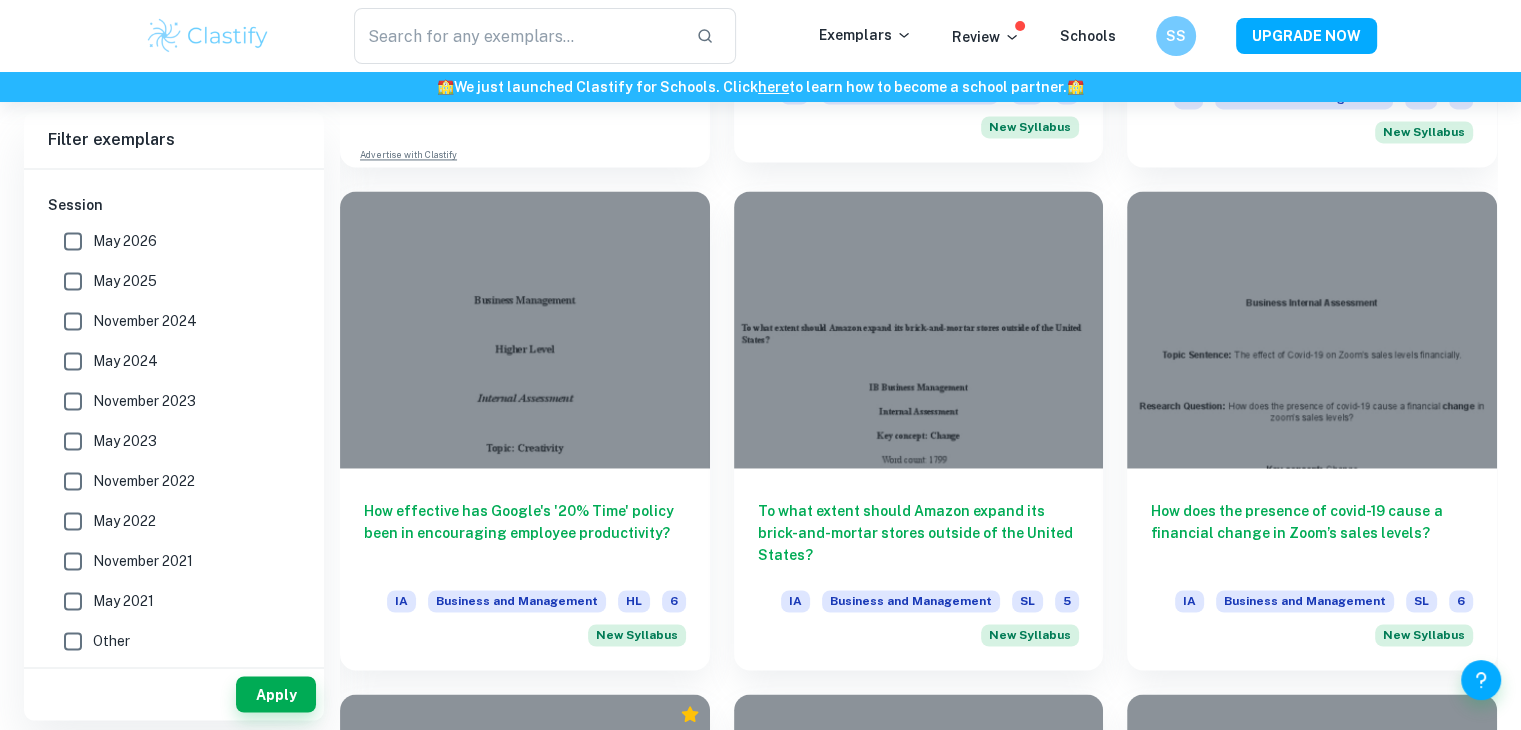 click on "To what extent should Amazon expand its brick-and-mortar stores outside of the United States?" at bounding box center (919, 533) 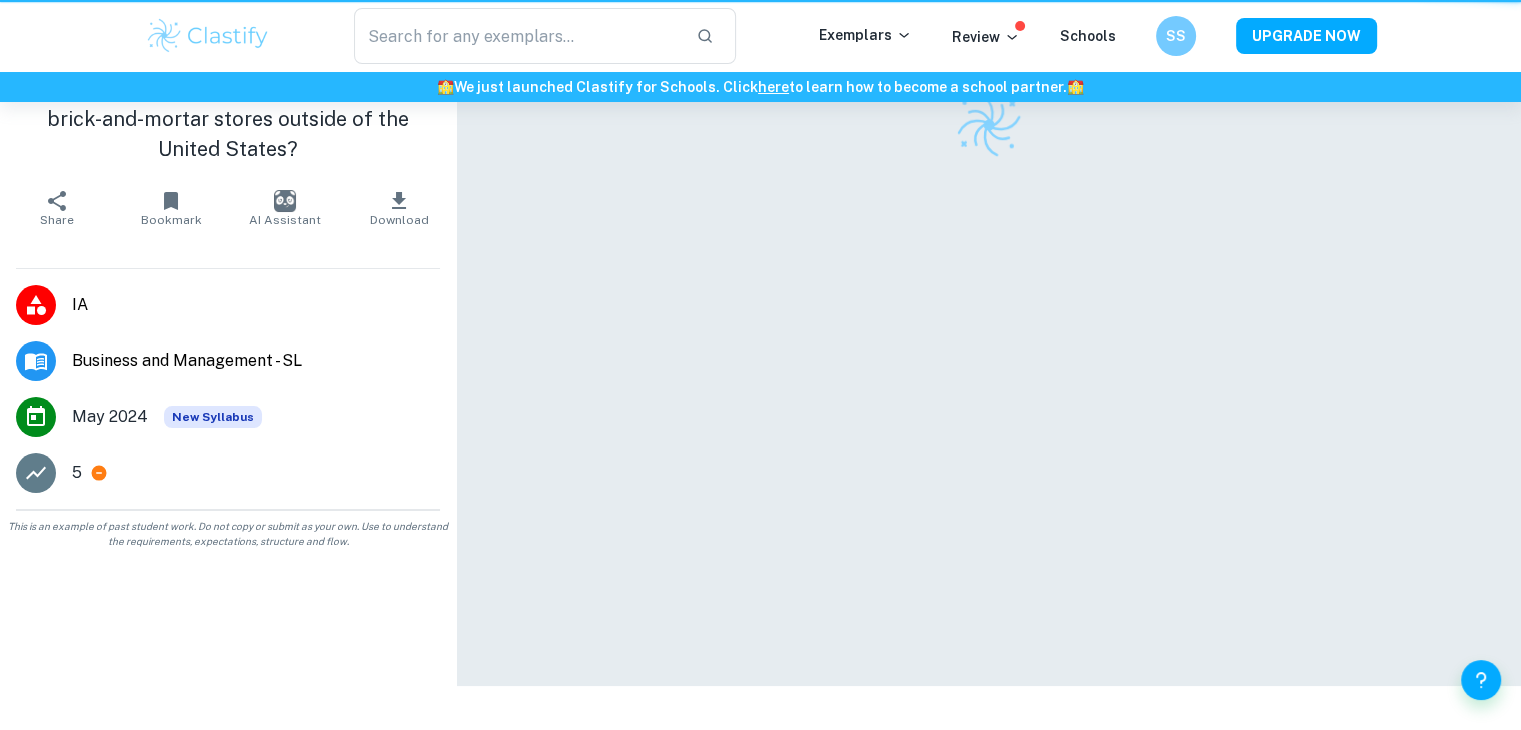 scroll, scrollTop: 102, scrollLeft: 0, axis: vertical 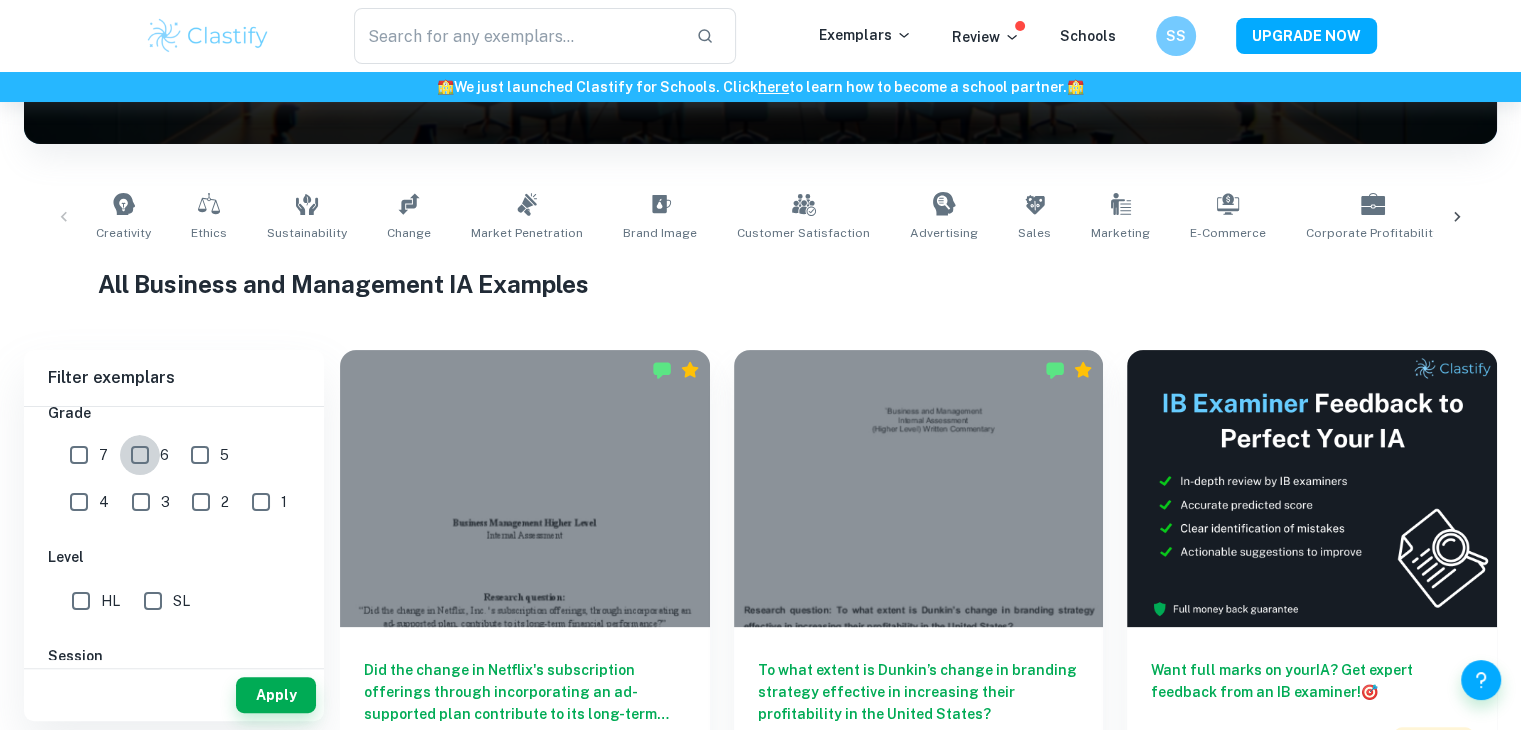 click on "6" at bounding box center (140, 455) 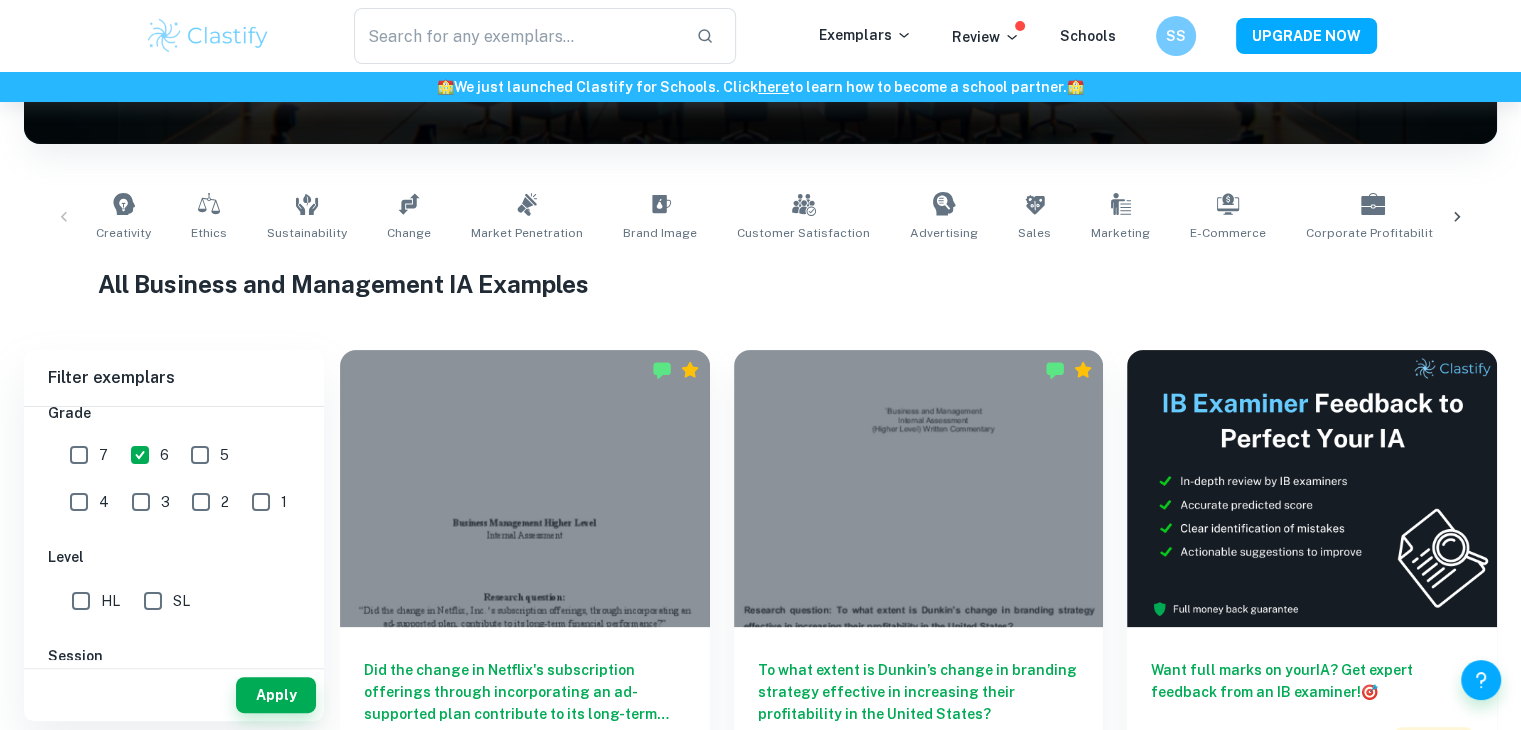 click on "7" at bounding box center (79, 455) 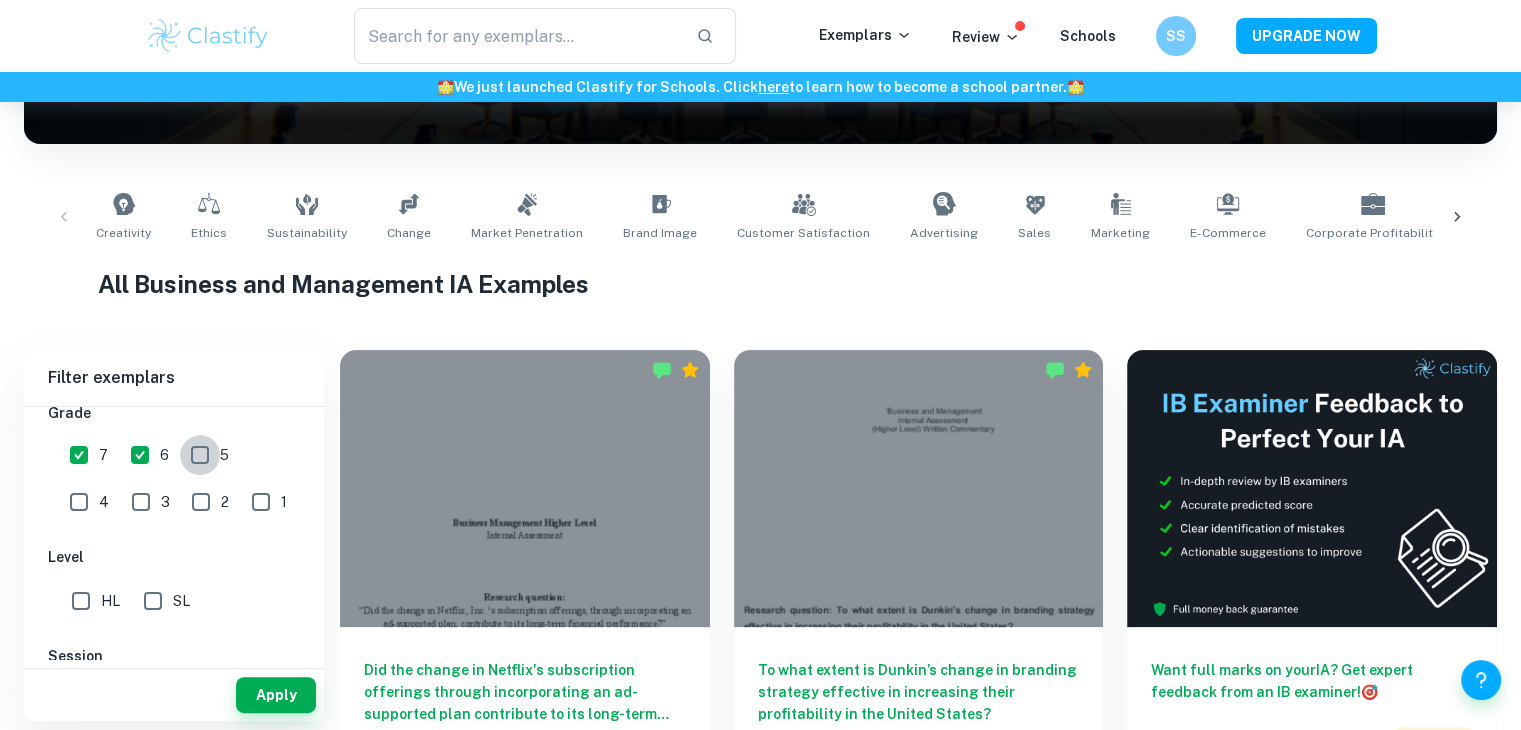 click on "5" at bounding box center [200, 455] 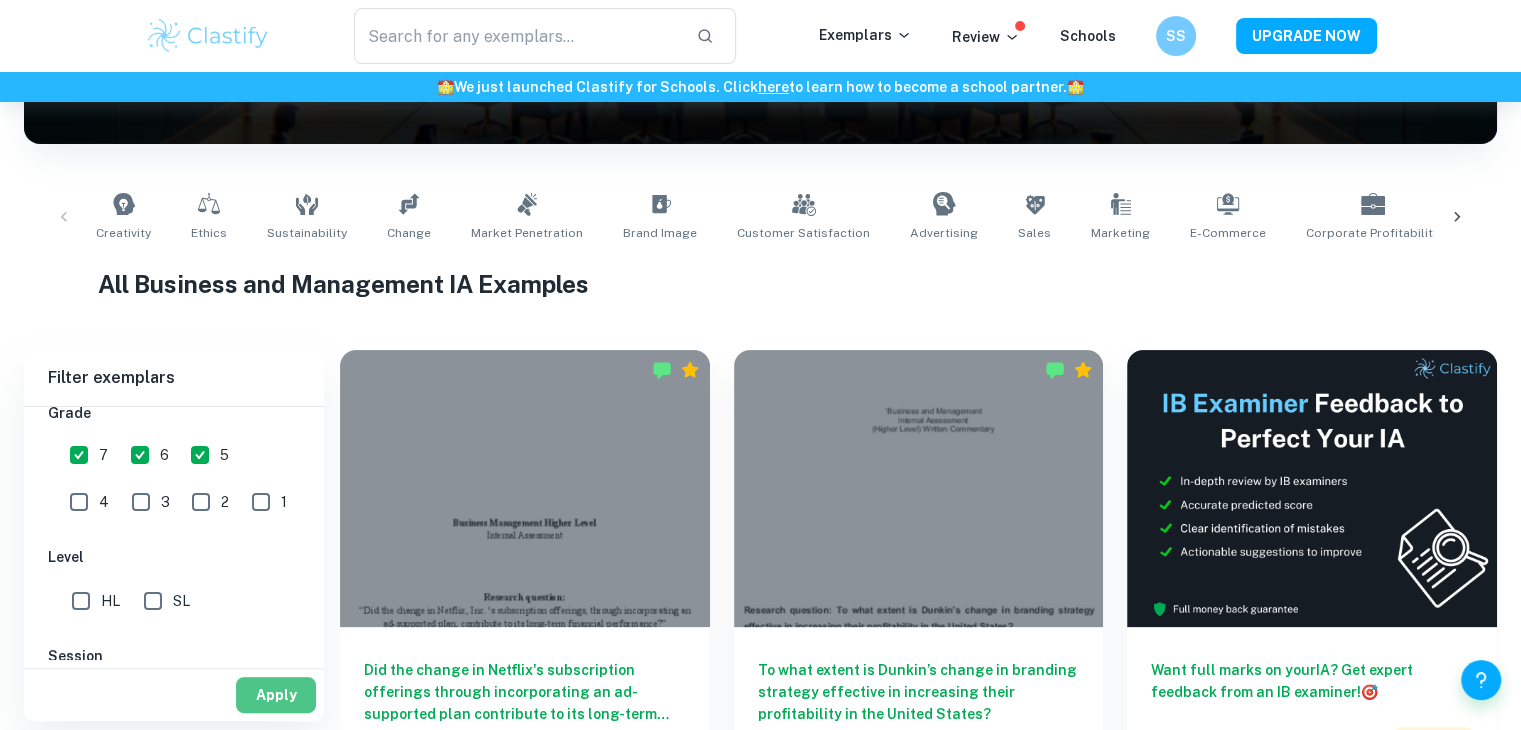 click on "Apply" at bounding box center [276, 695] 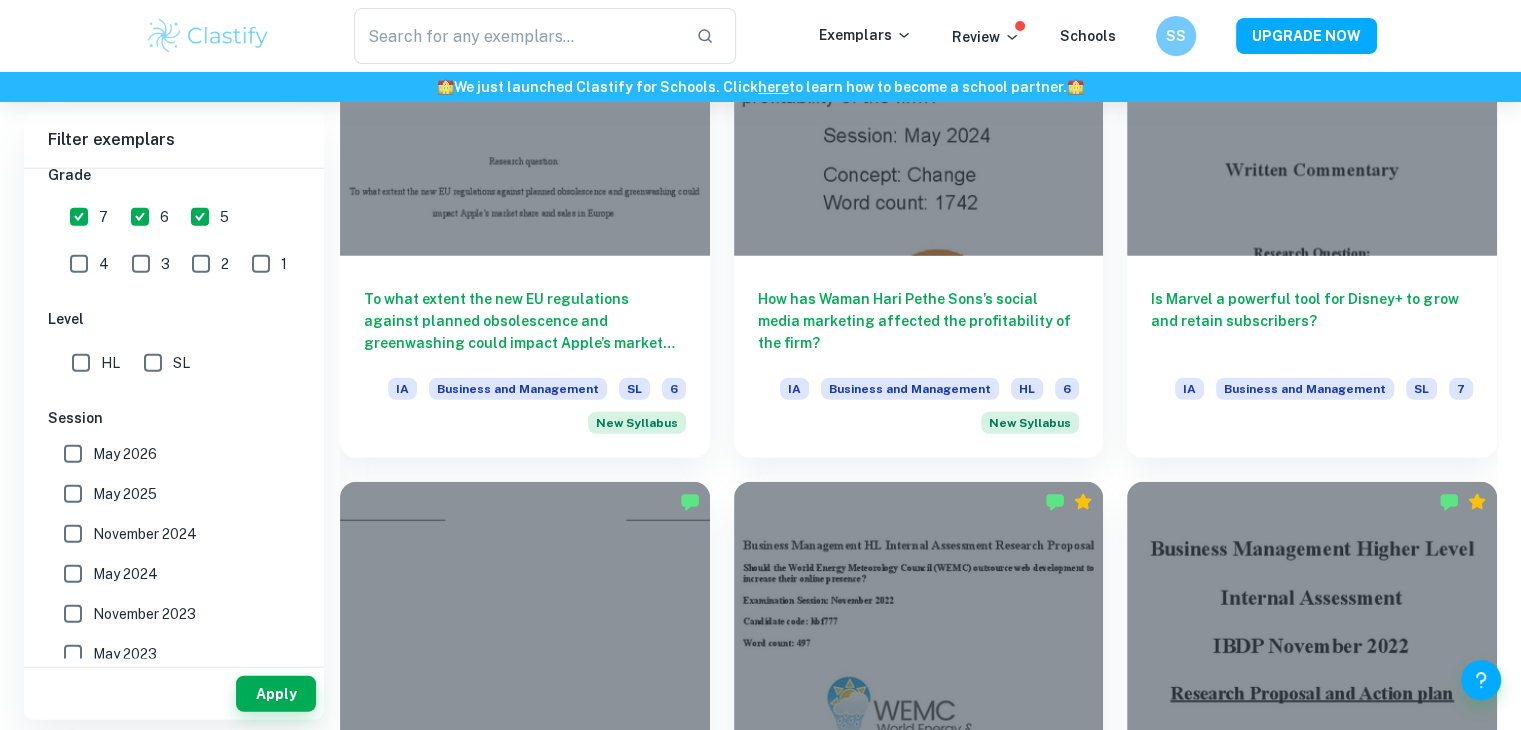 scroll, scrollTop: 12774, scrollLeft: 0, axis: vertical 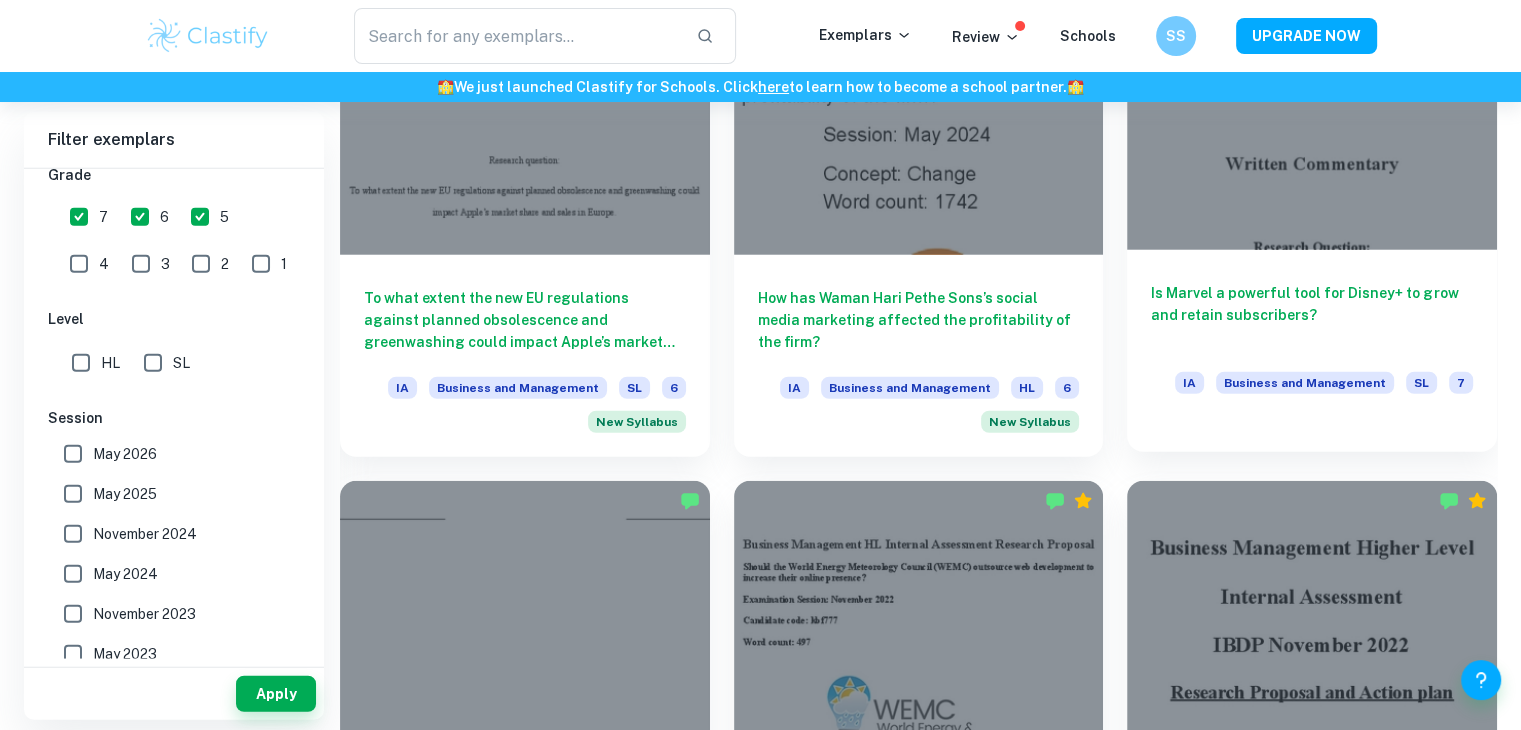 click on "Is Marvel a powerful tool for Disney+ to grow and retain subscribers? IA Business and Management SL 7" at bounding box center (1312, 340) 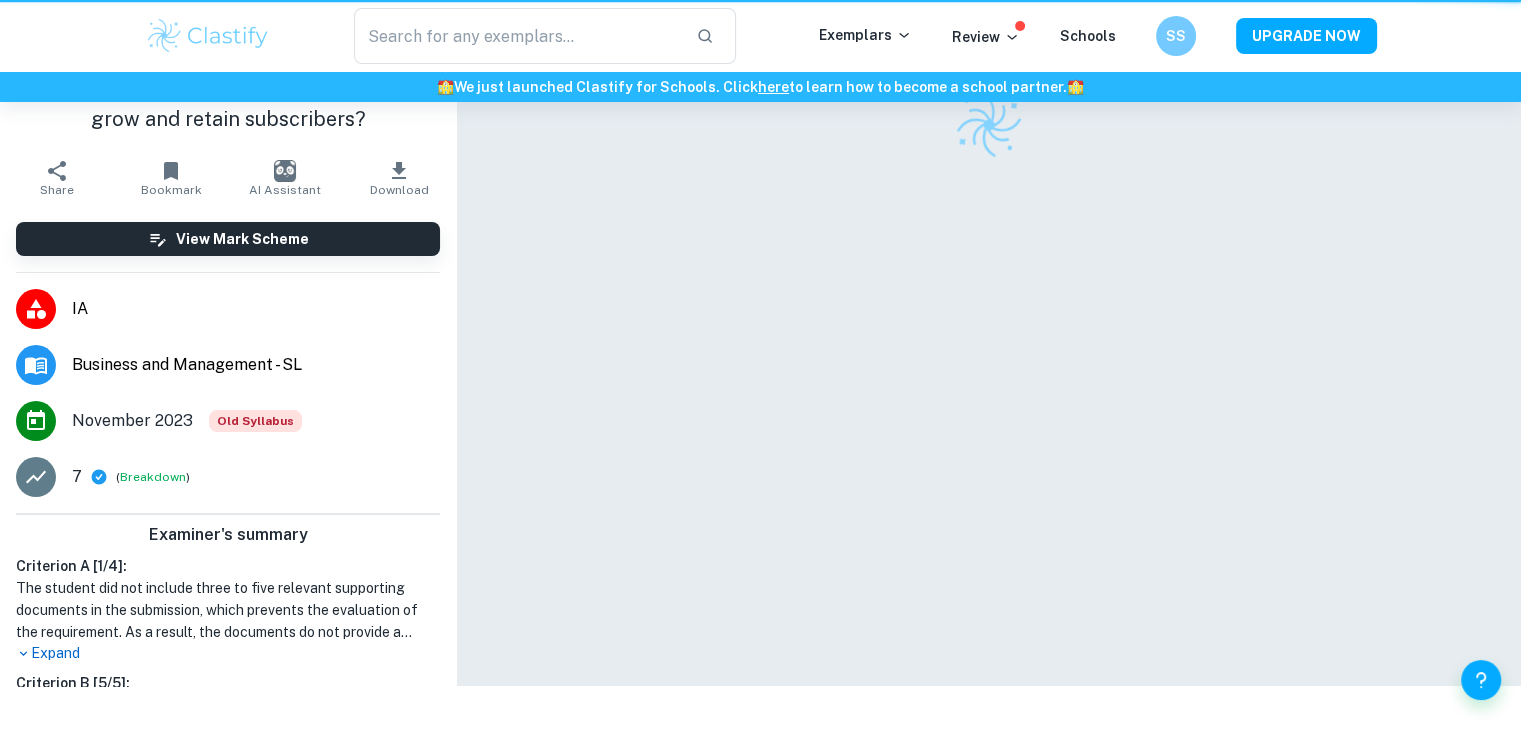 scroll, scrollTop: 0, scrollLeft: 0, axis: both 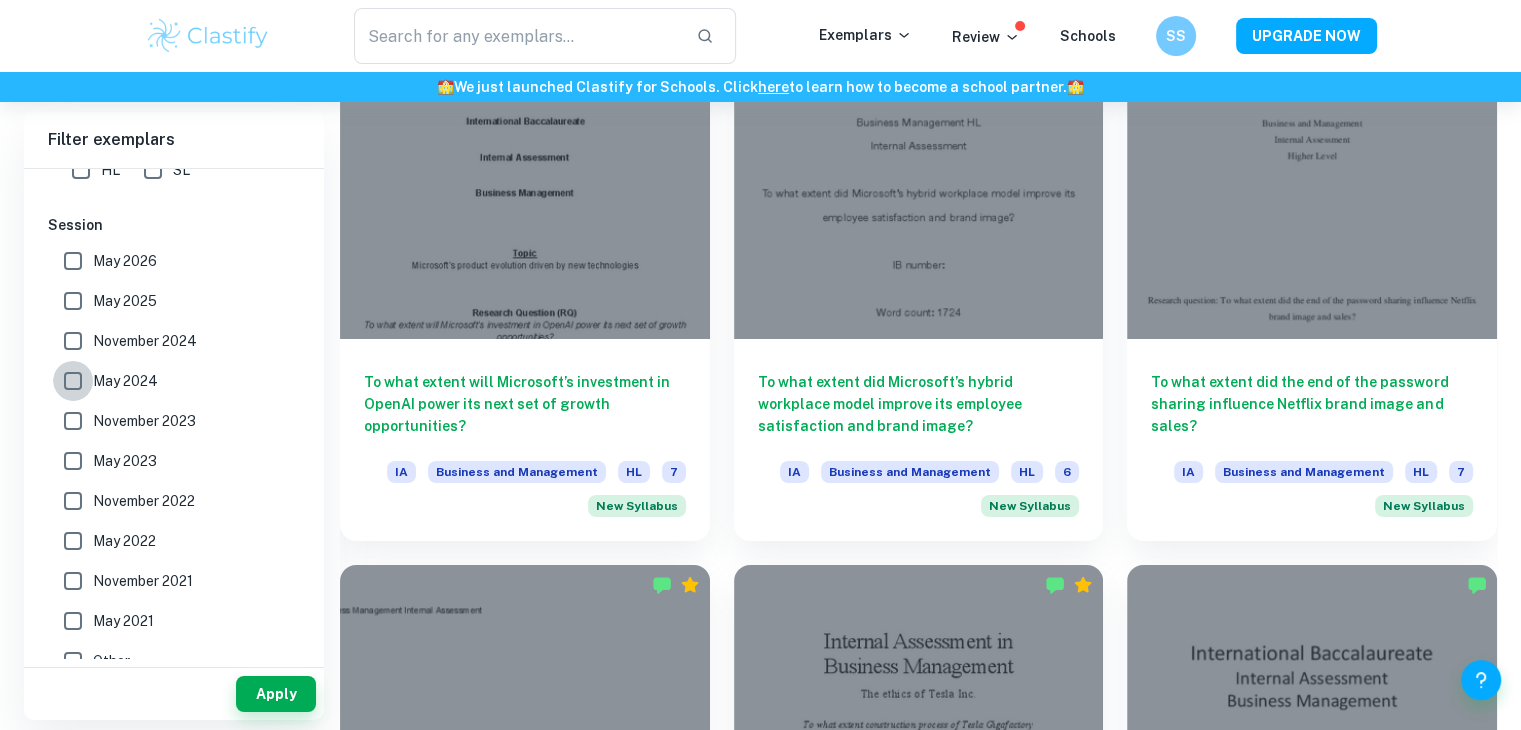 drag, startPoint x: 83, startPoint y: 380, endPoint x: 79, endPoint y: 341, distance: 39.20459 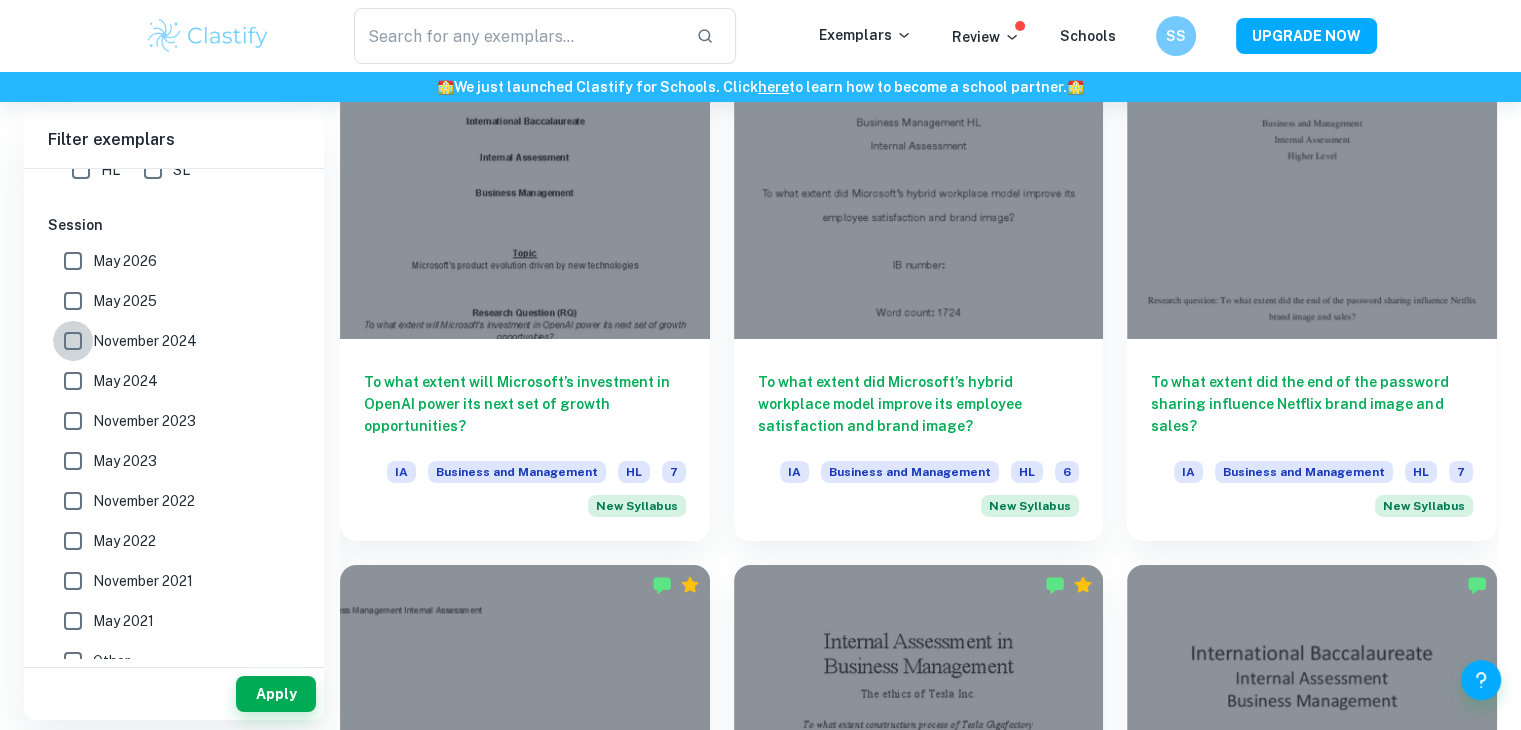 click on "November 2024" at bounding box center [73, 341] 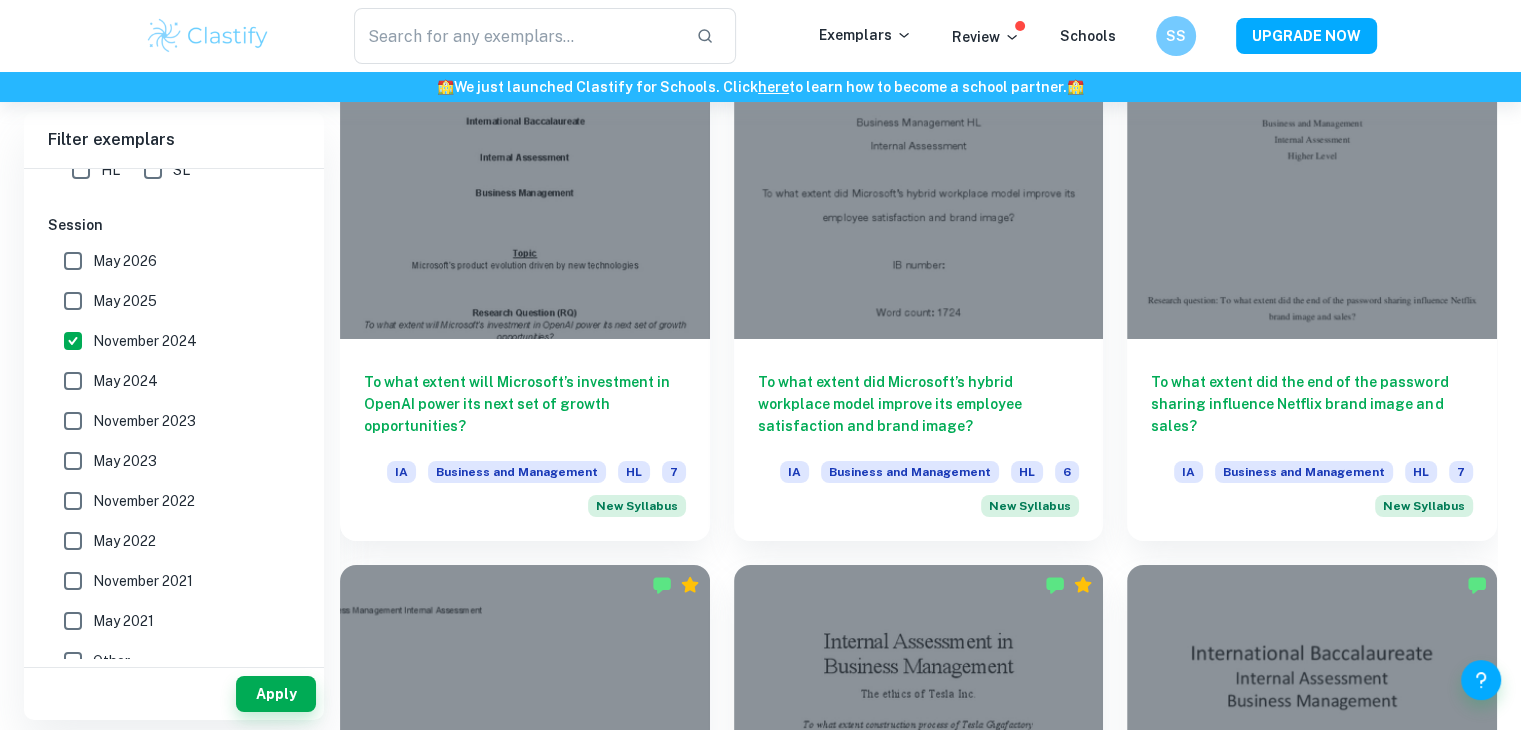 click on "November 2024" at bounding box center [73, 341] 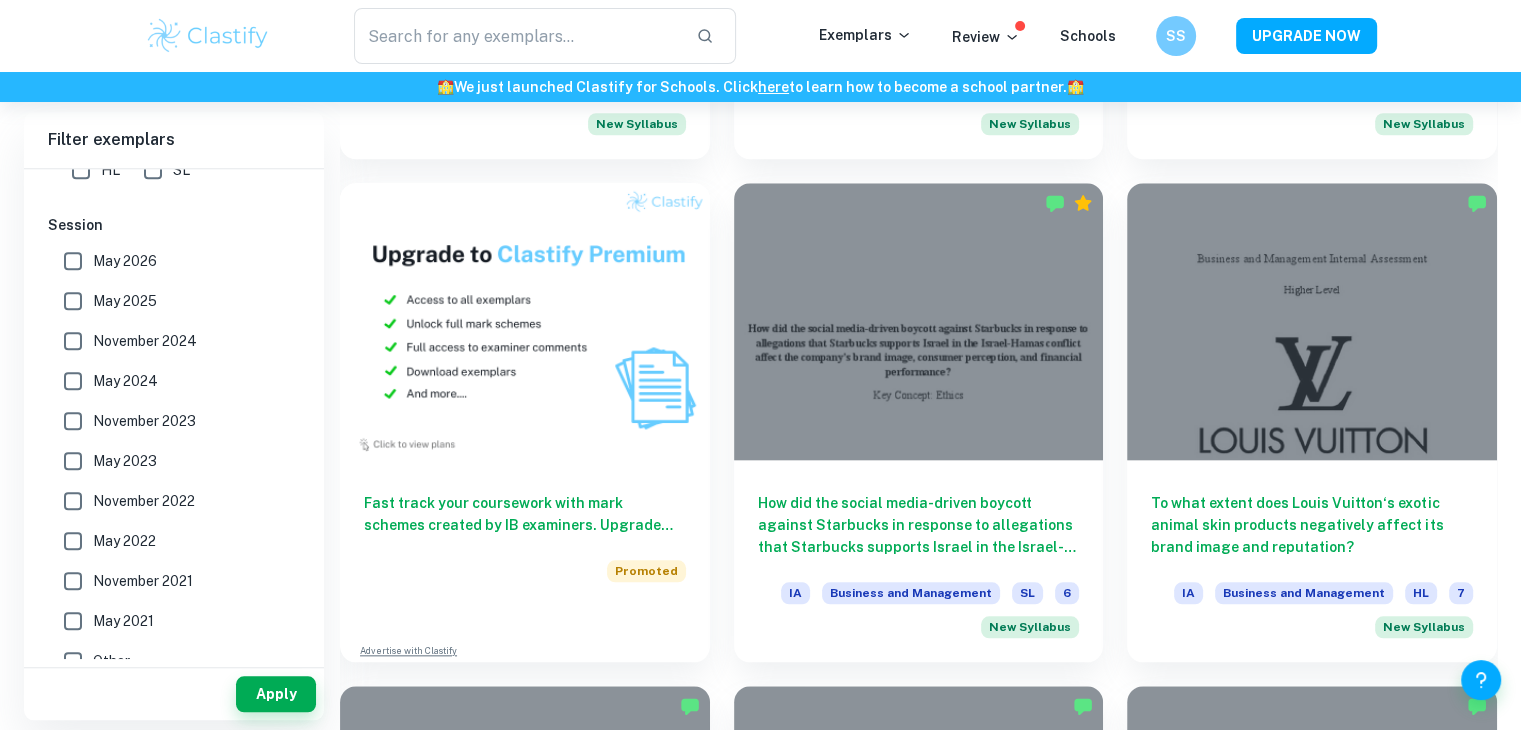scroll, scrollTop: 9556, scrollLeft: 0, axis: vertical 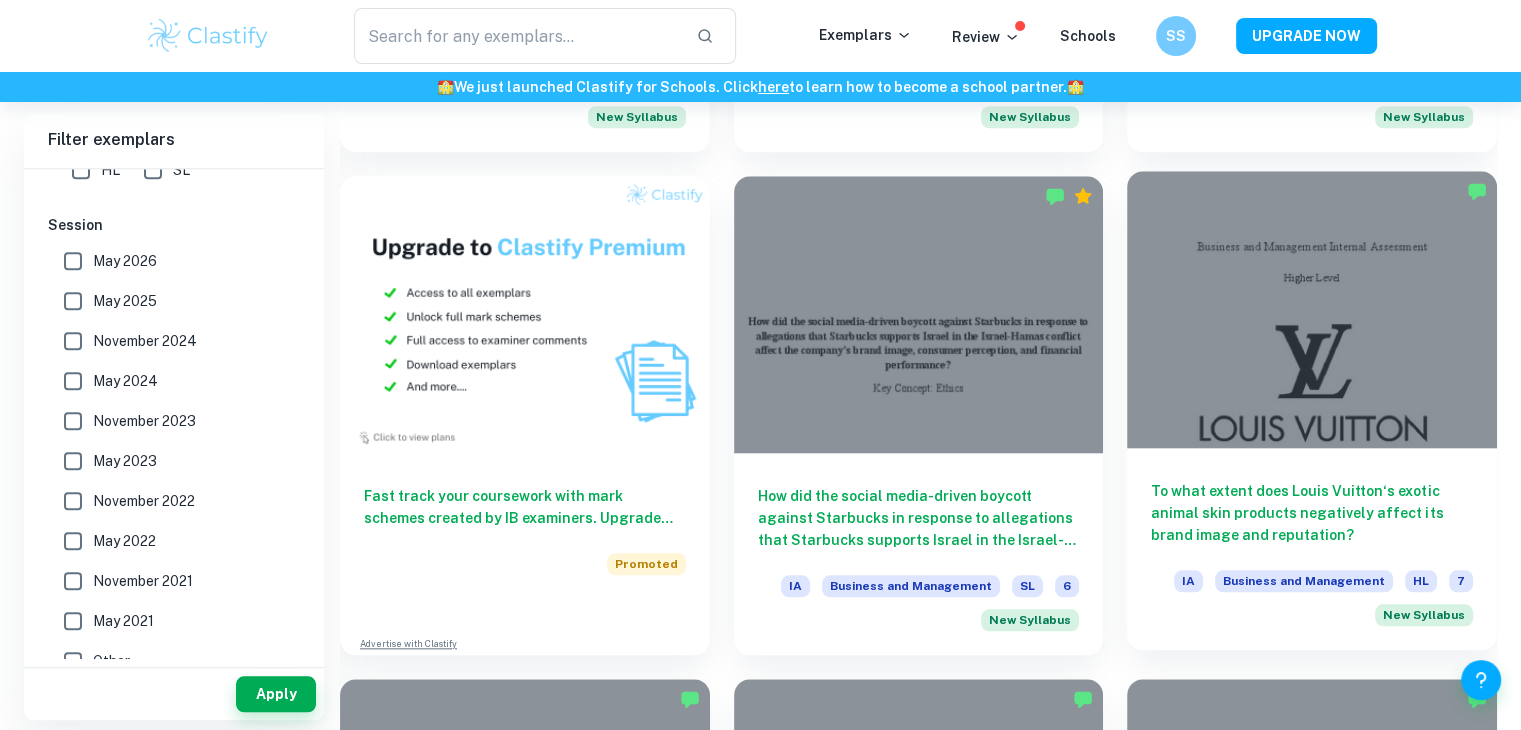 click on "To what extent does Louis Vuitton‘s exotic animal skin products negatively affect its brand image and reputation?" at bounding box center [1312, 513] 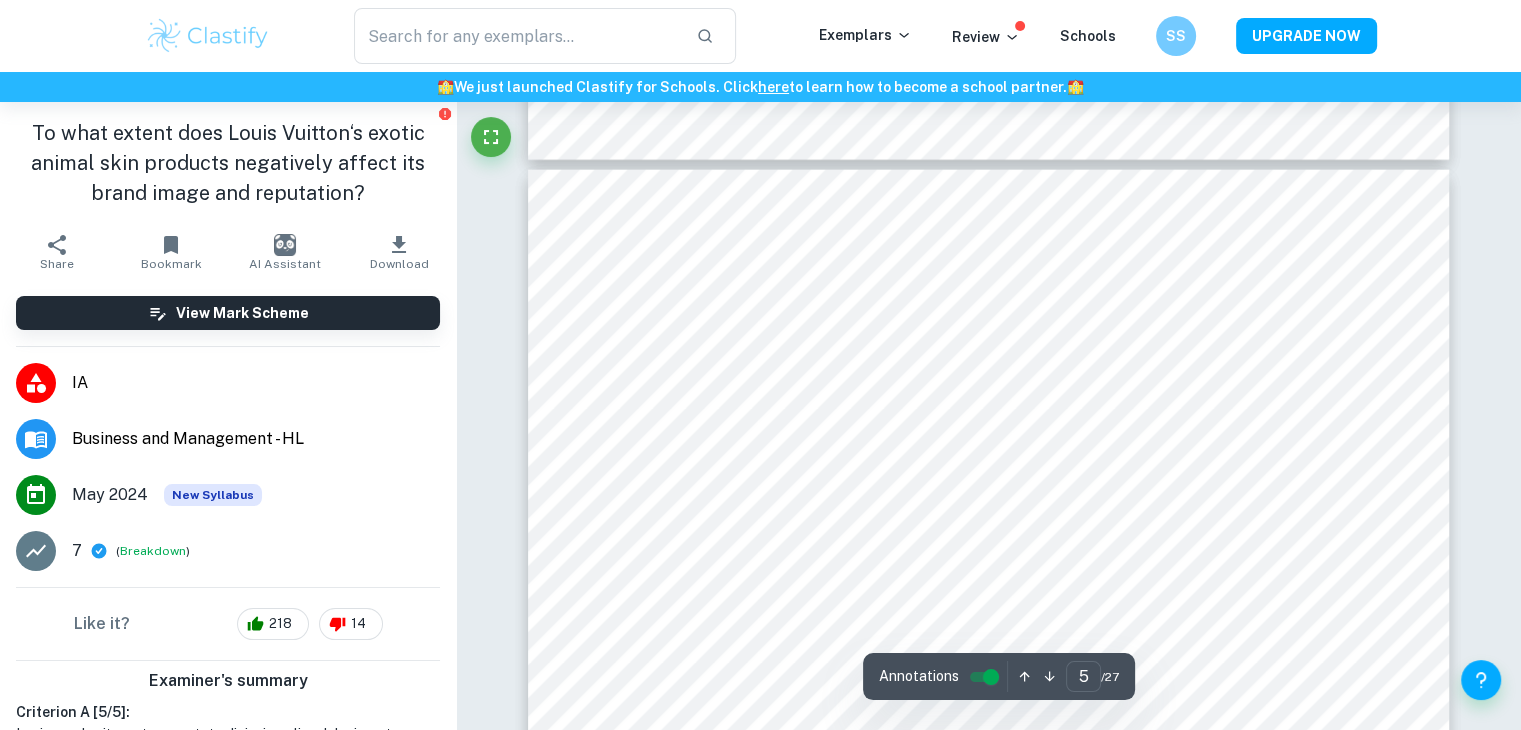 scroll, scrollTop: 5060, scrollLeft: 0, axis: vertical 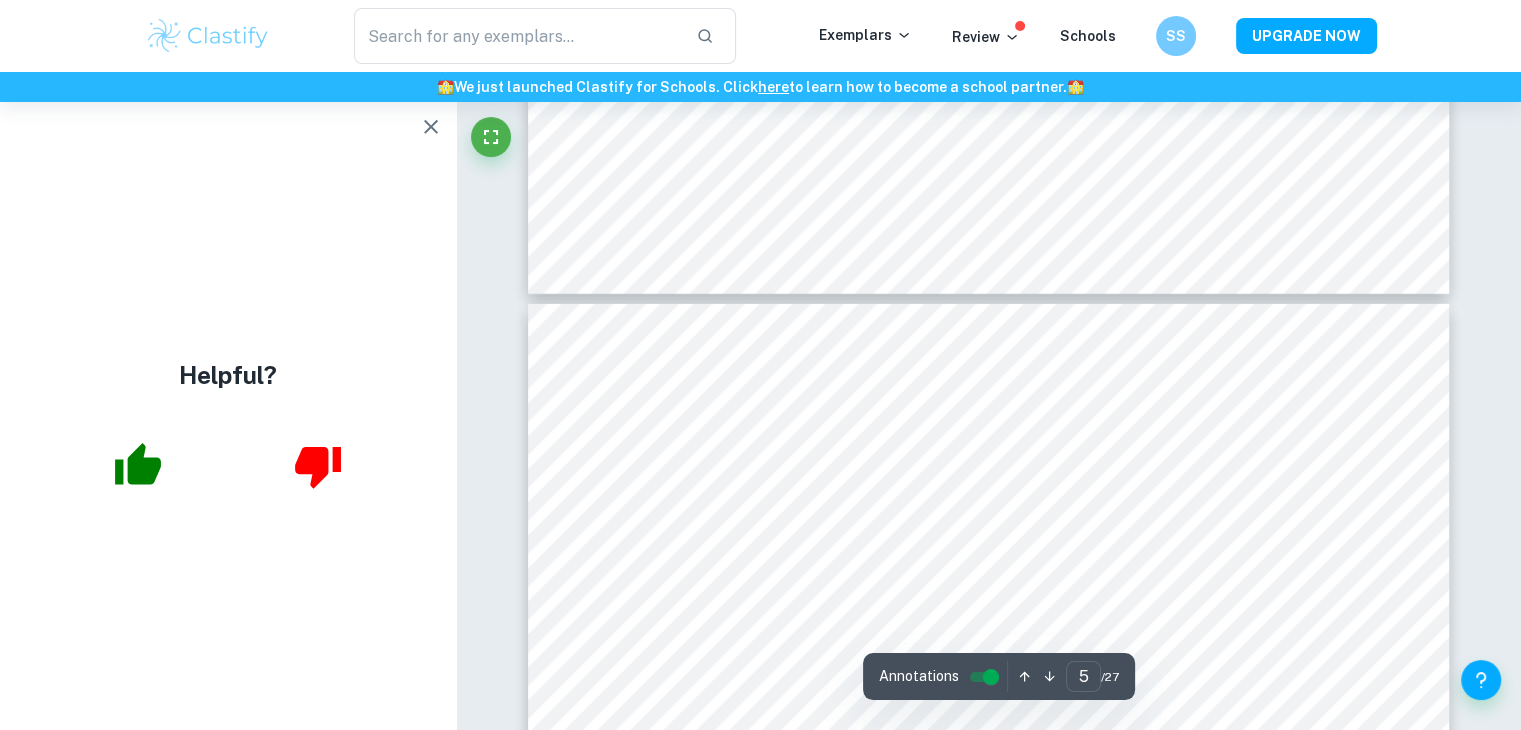 type on "6" 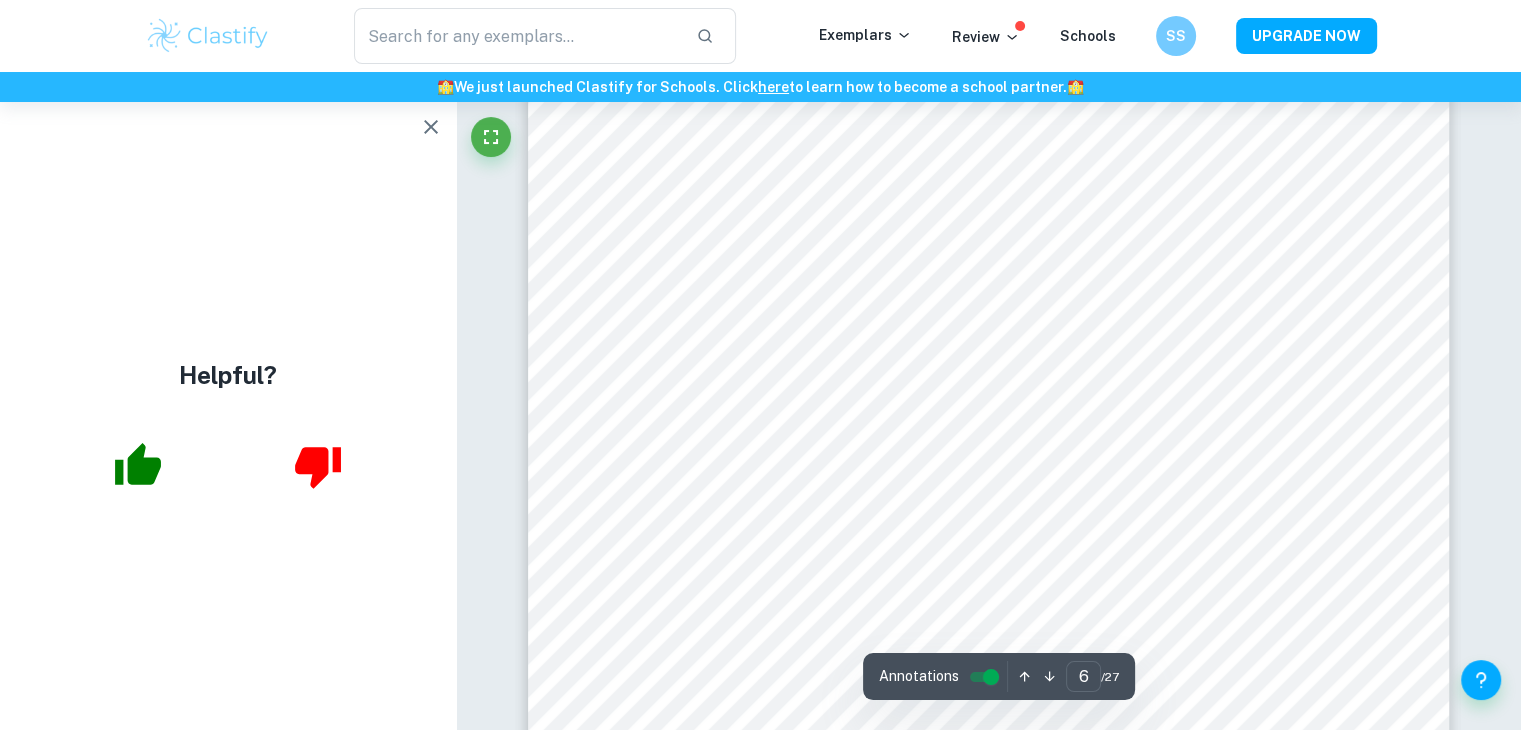 scroll, scrollTop: 6676, scrollLeft: 0, axis: vertical 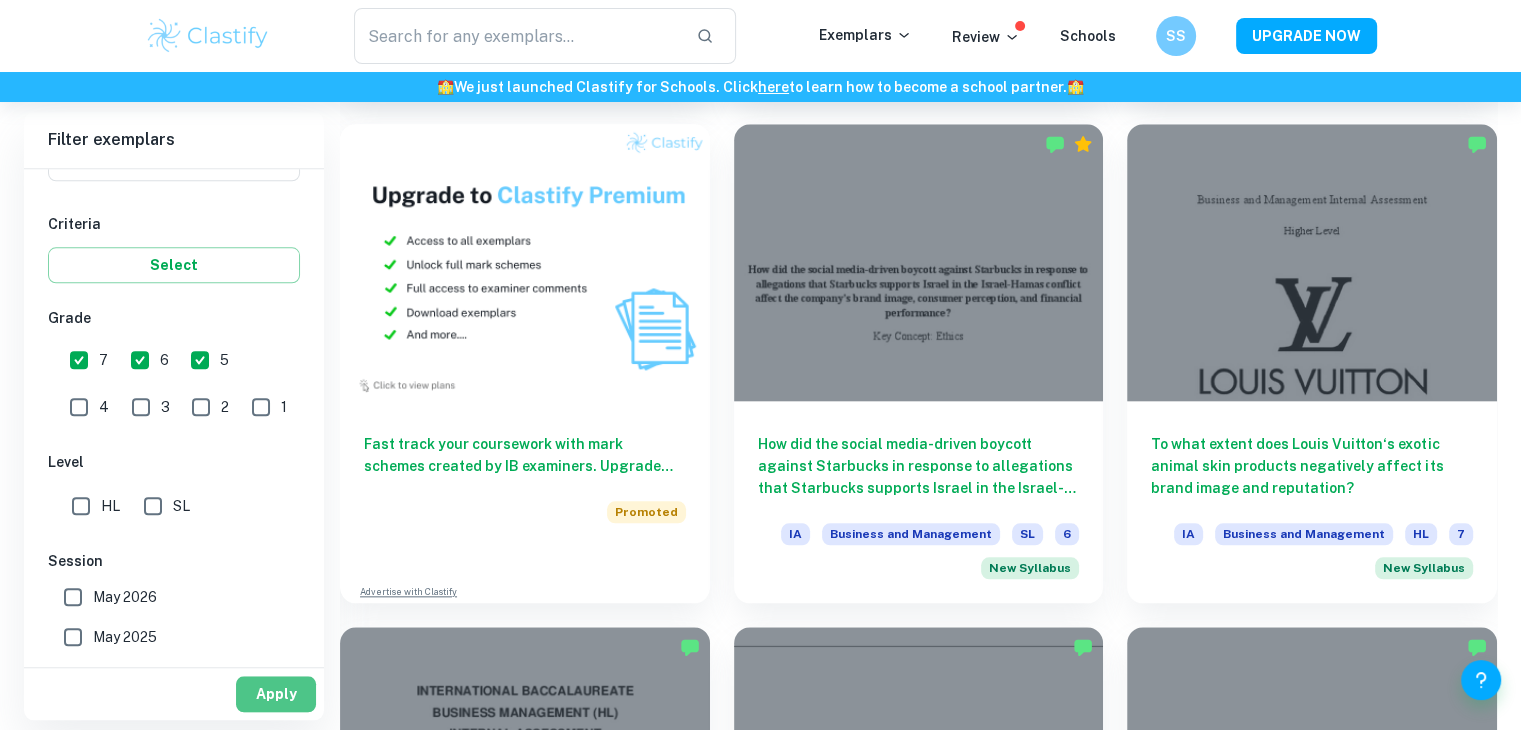 click on "Apply" at bounding box center (276, 694) 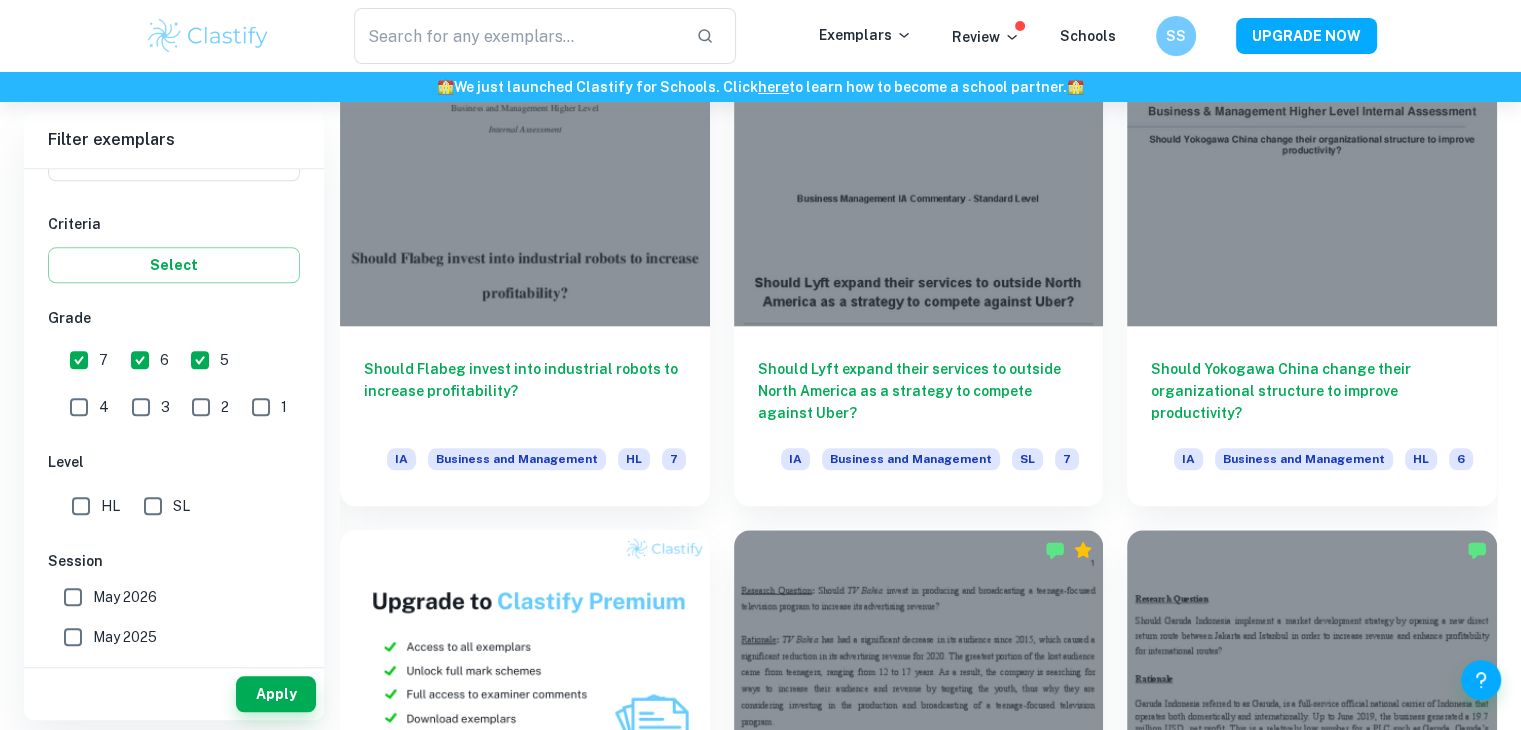 scroll, scrollTop: 24759, scrollLeft: 0, axis: vertical 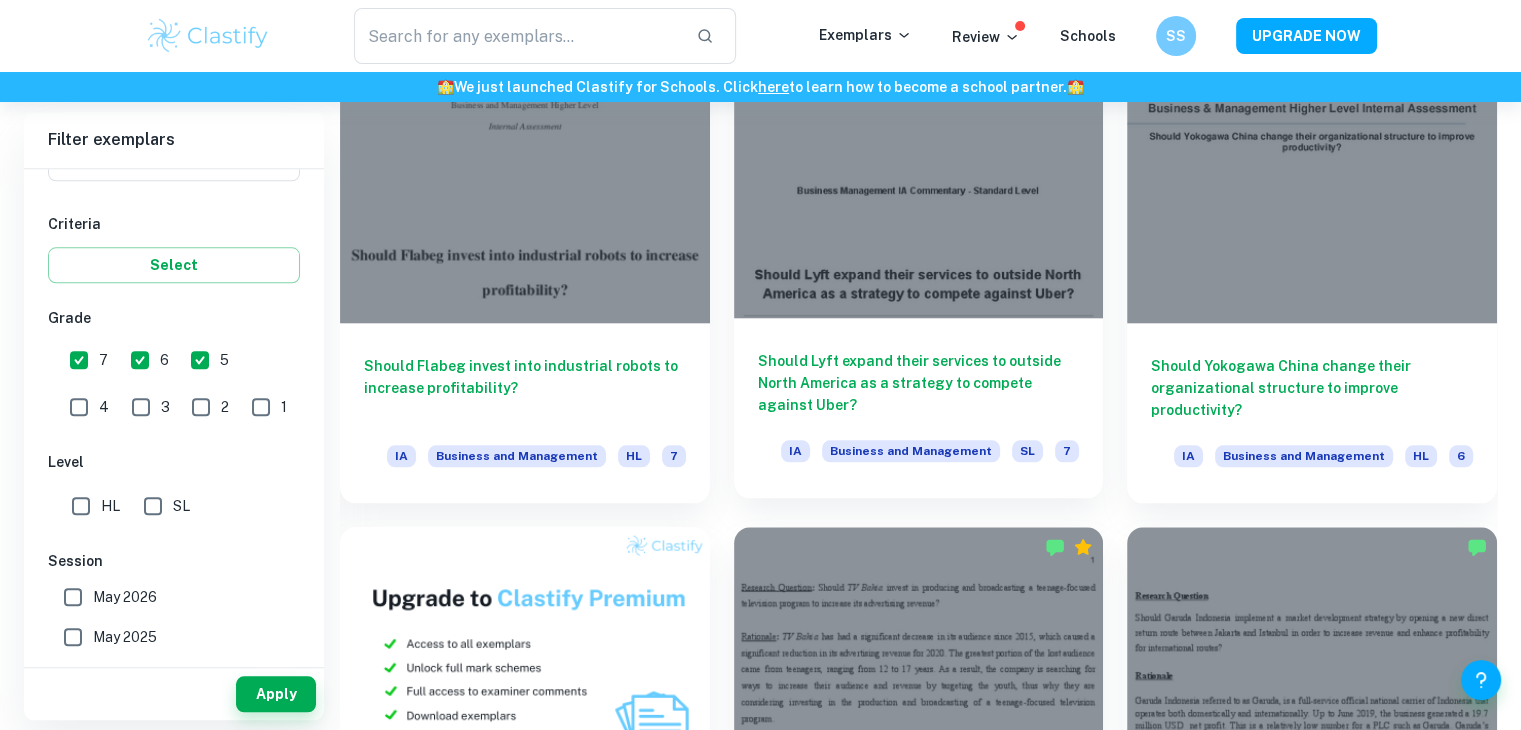 click on "Should Lyft expand their services to outside North America as a strategy to compete against Uber? IA Business and Management SL 7" at bounding box center [919, 408] 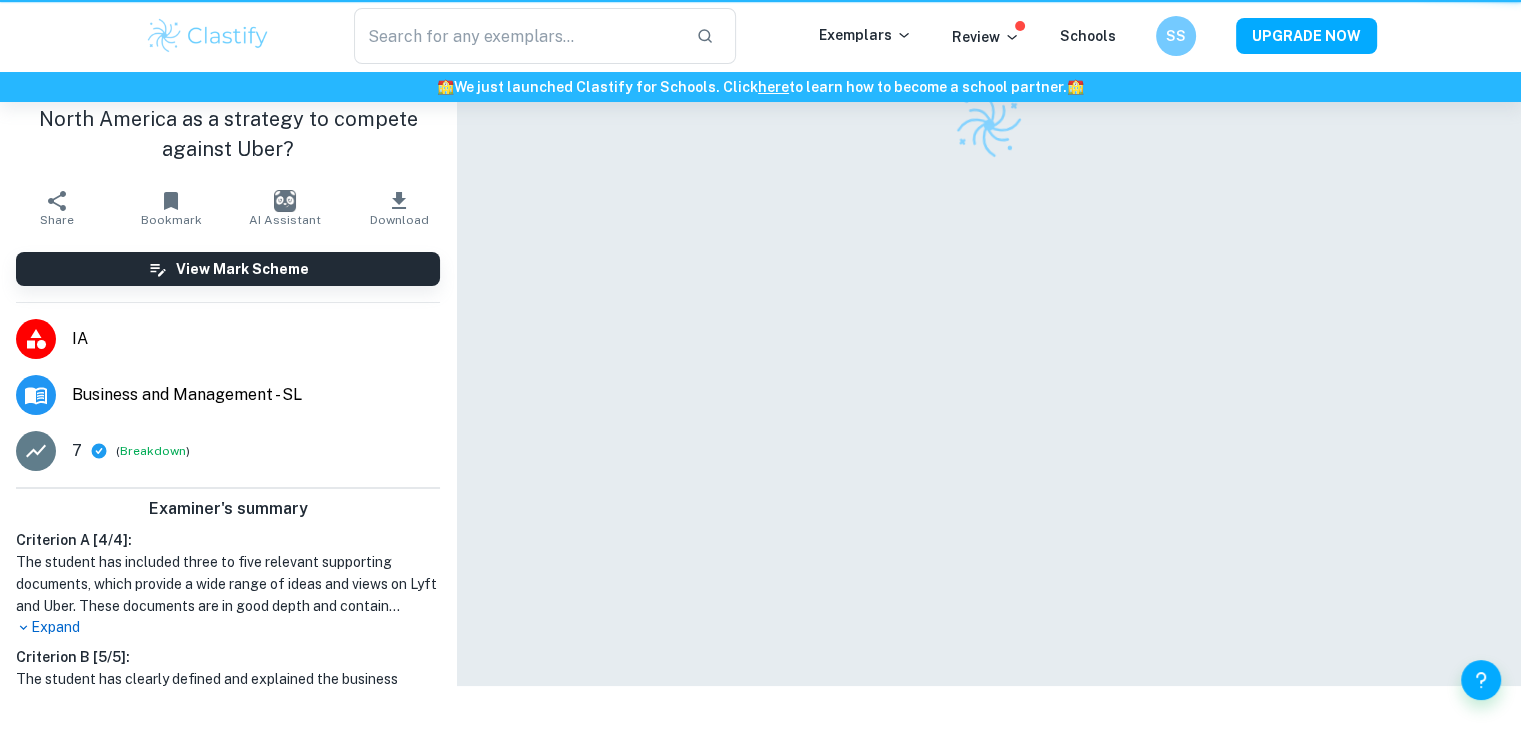 scroll, scrollTop: 0, scrollLeft: 0, axis: both 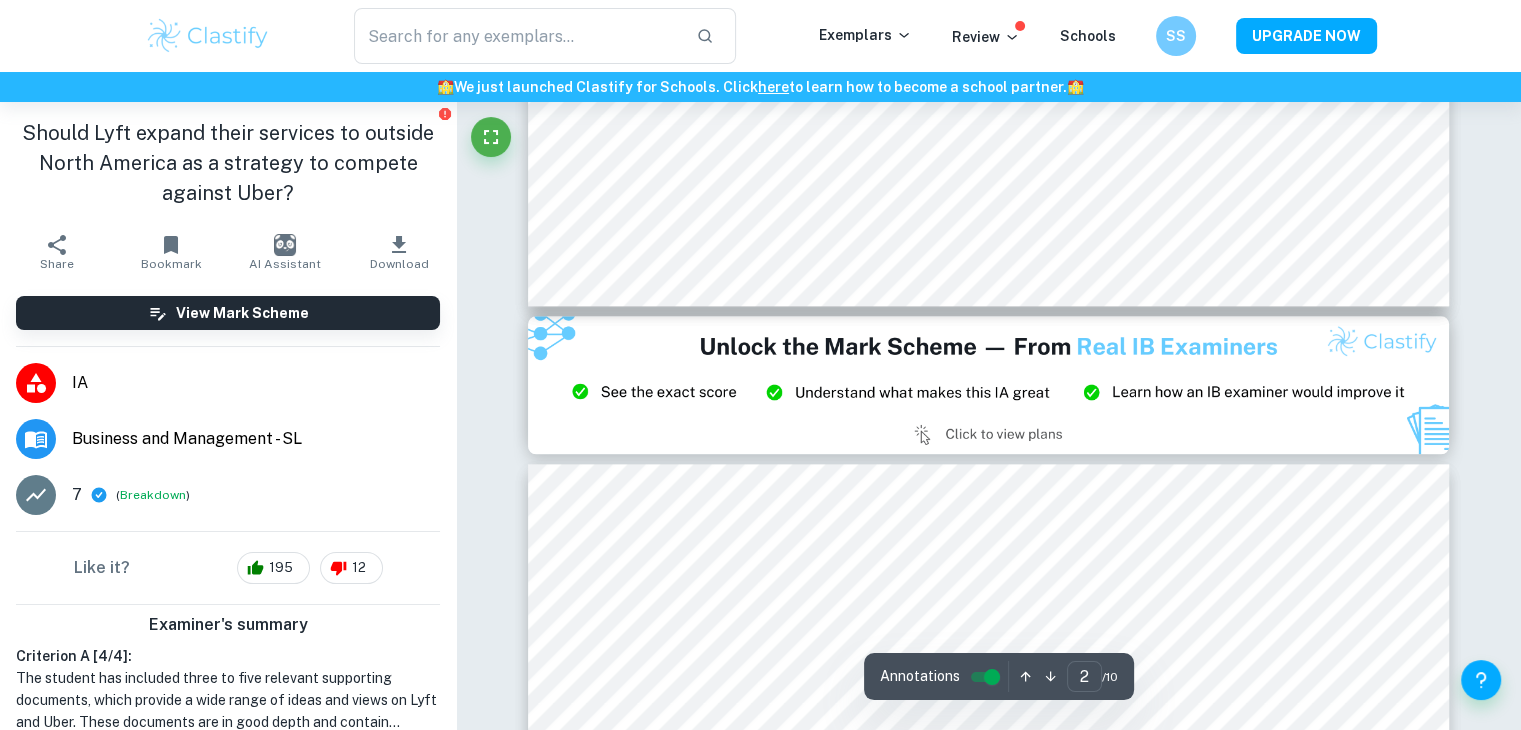 type on "3" 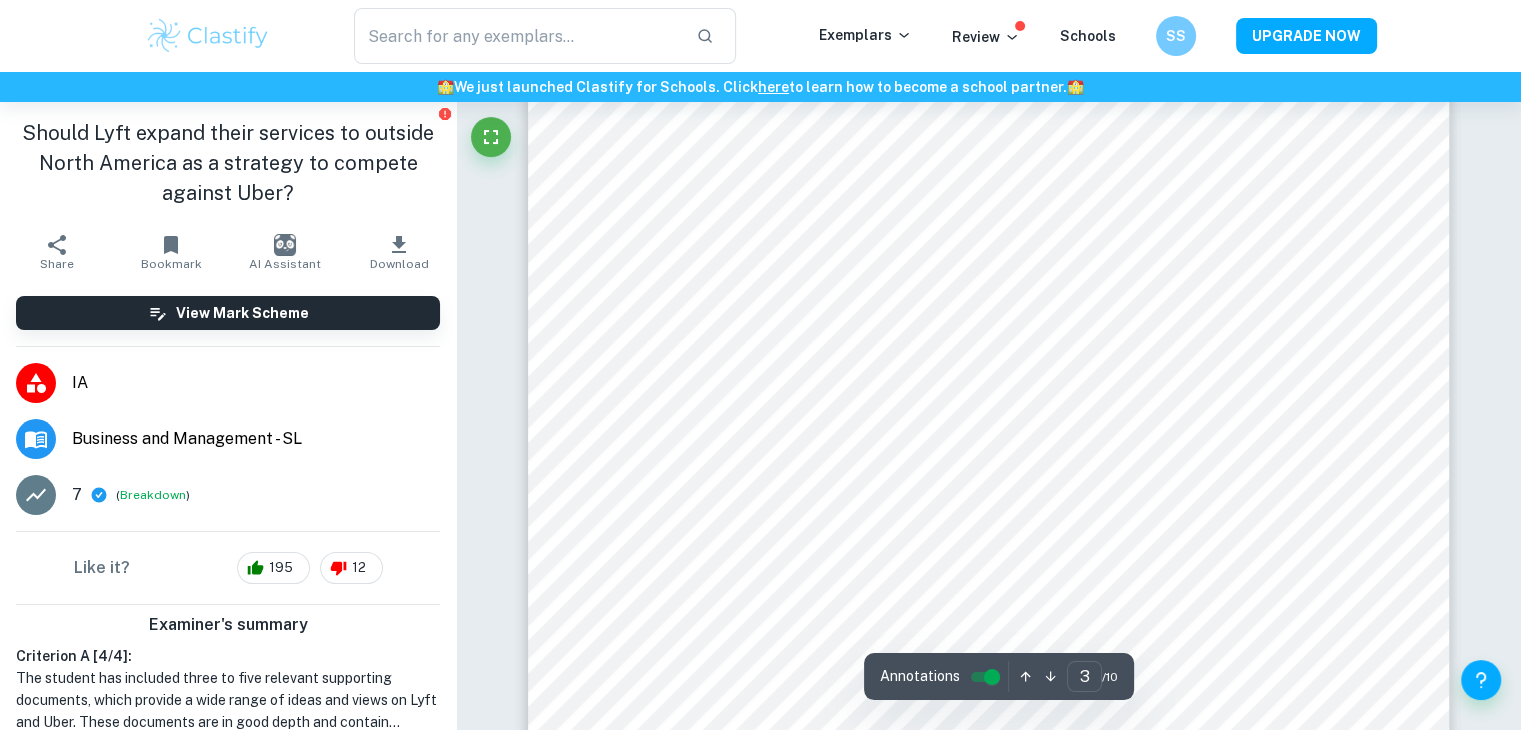 scroll, scrollTop: 2975, scrollLeft: 0, axis: vertical 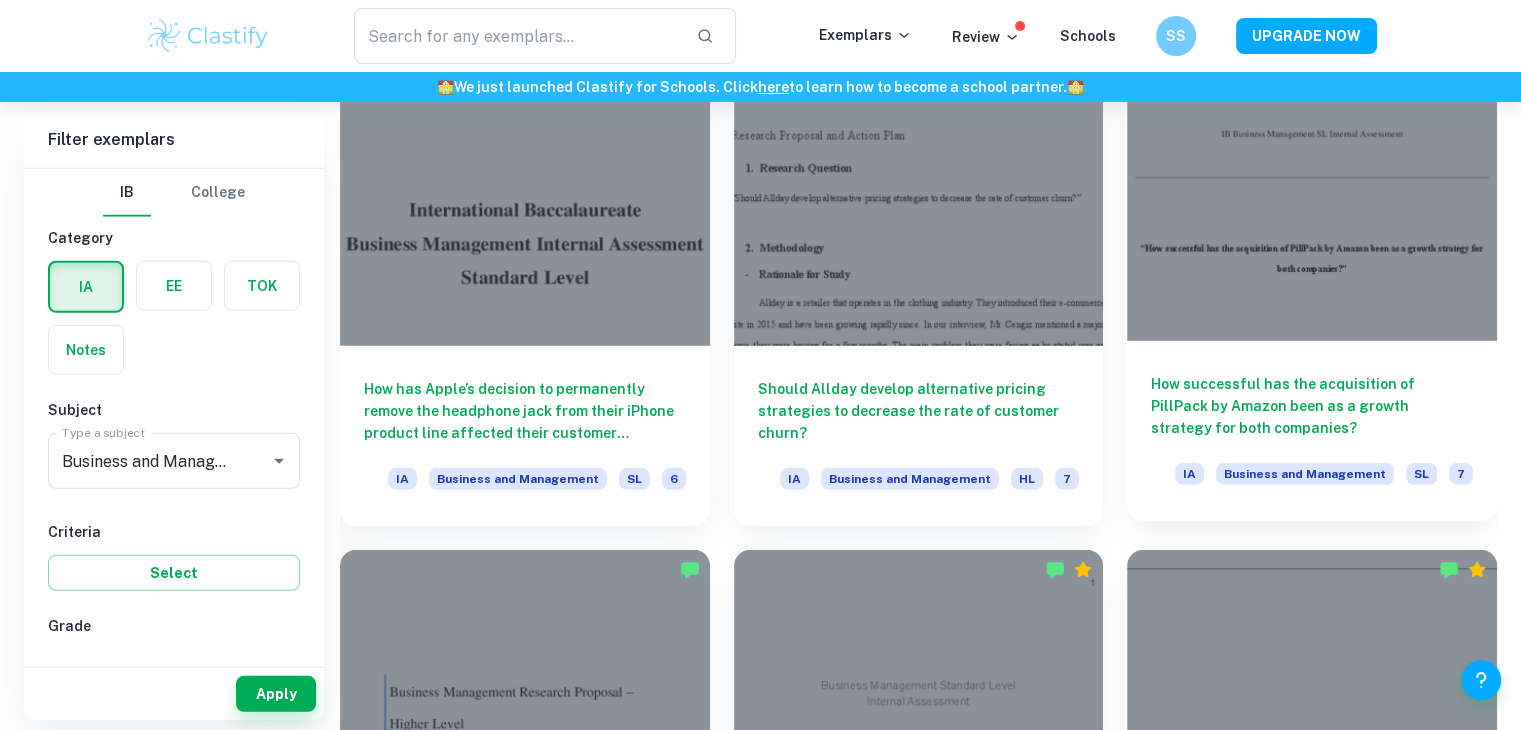click on "How successful has the acquisition of PillPack by Amazon been as a growth strategy for both companies?" at bounding box center (1312, 406) 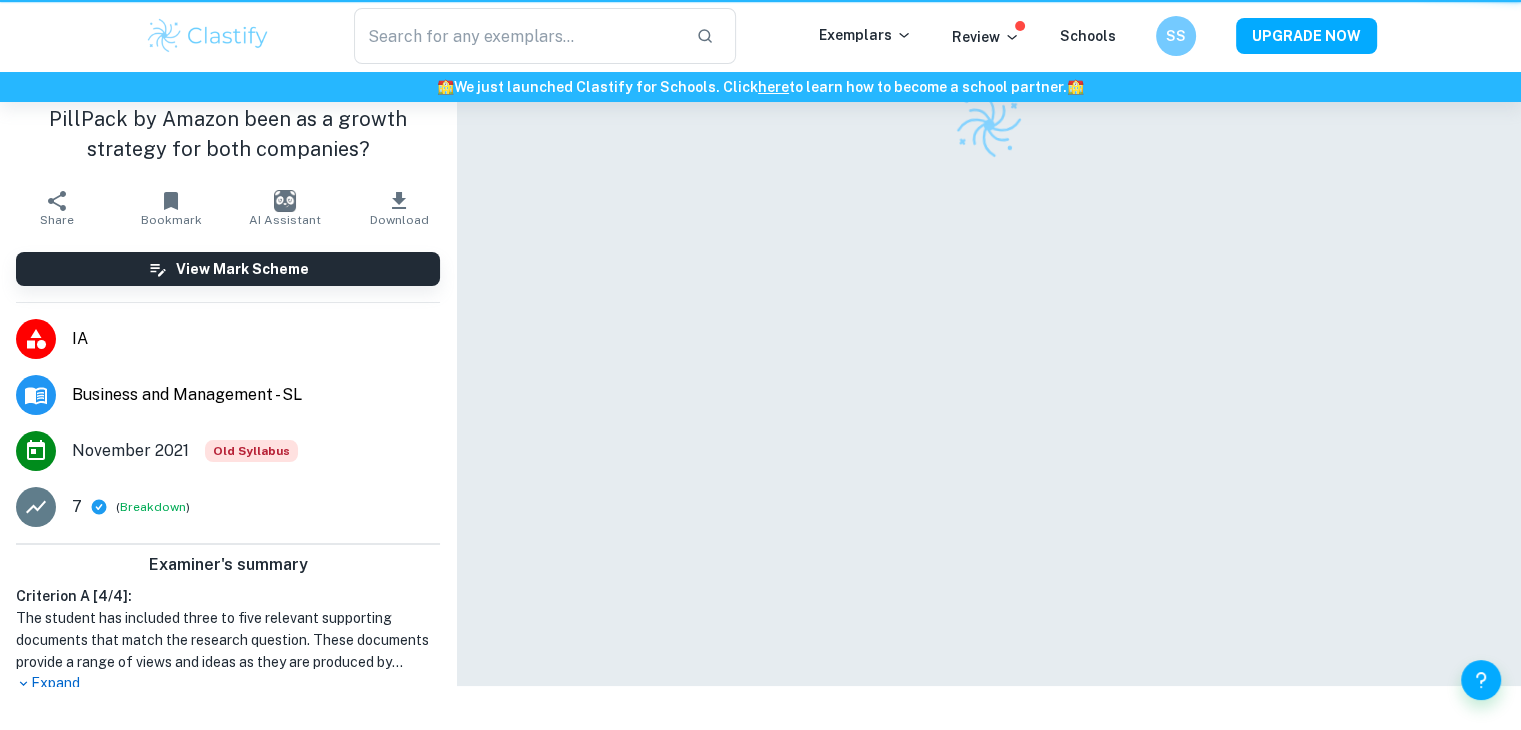 scroll, scrollTop: 0, scrollLeft: 0, axis: both 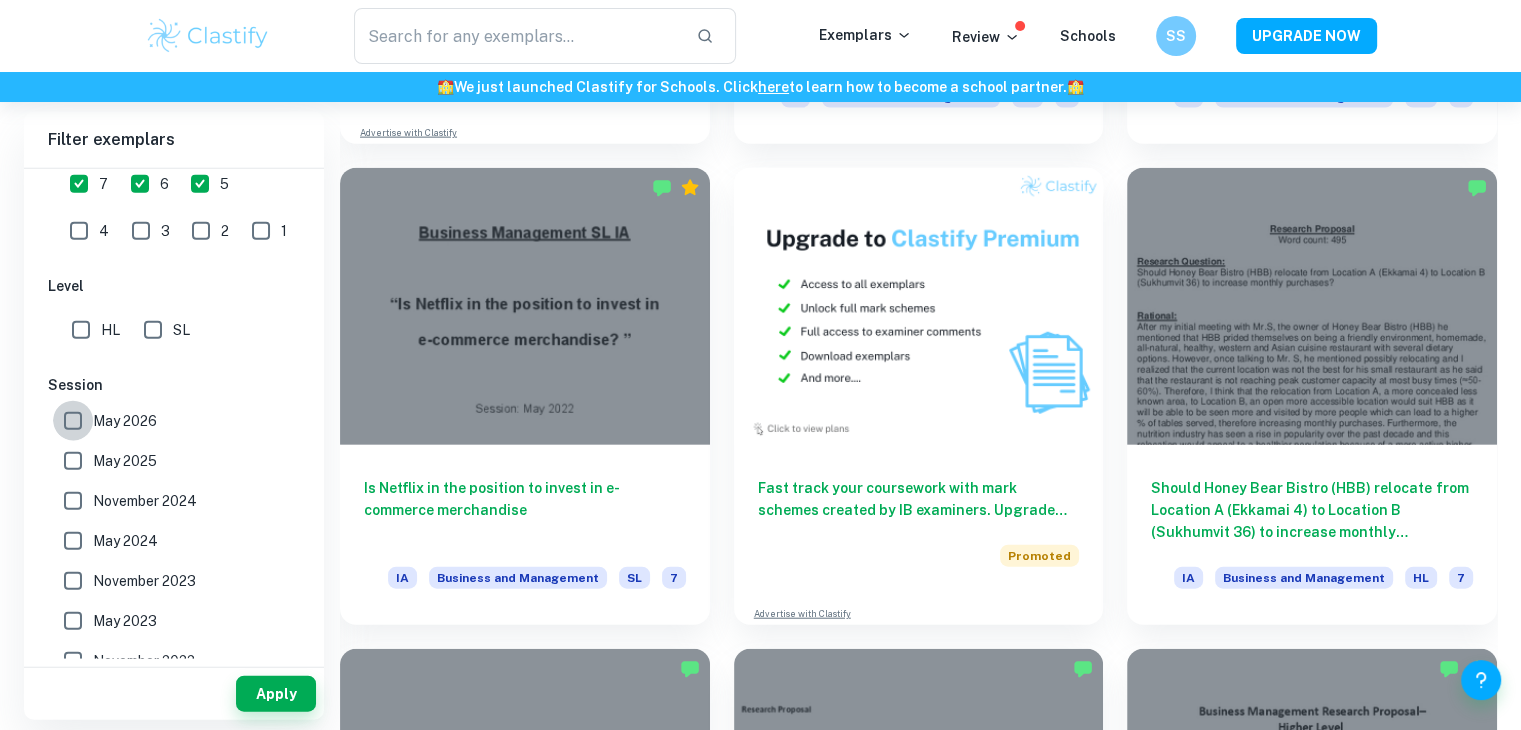 click on "May 2026" at bounding box center (73, 421) 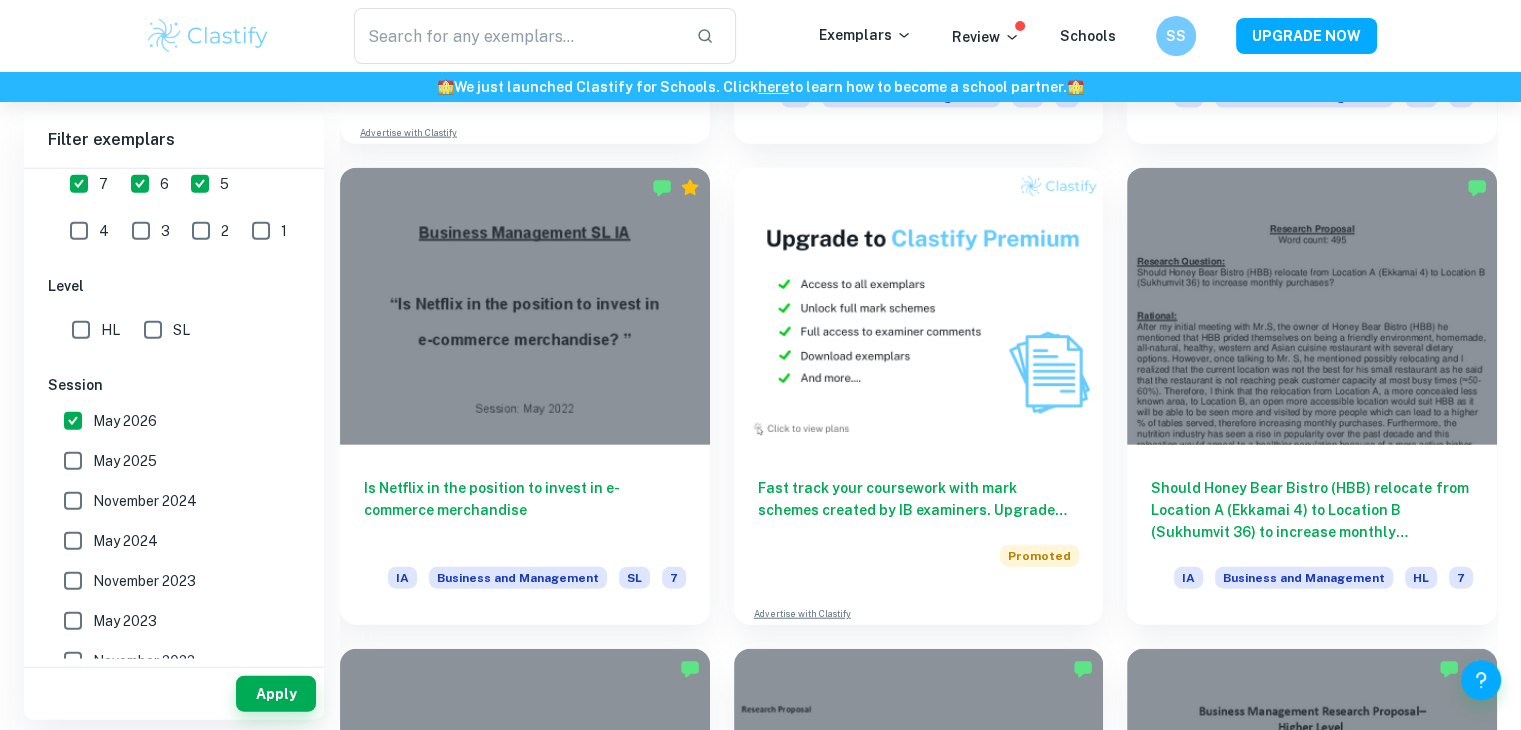 click on "May 2025" at bounding box center (73, 461) 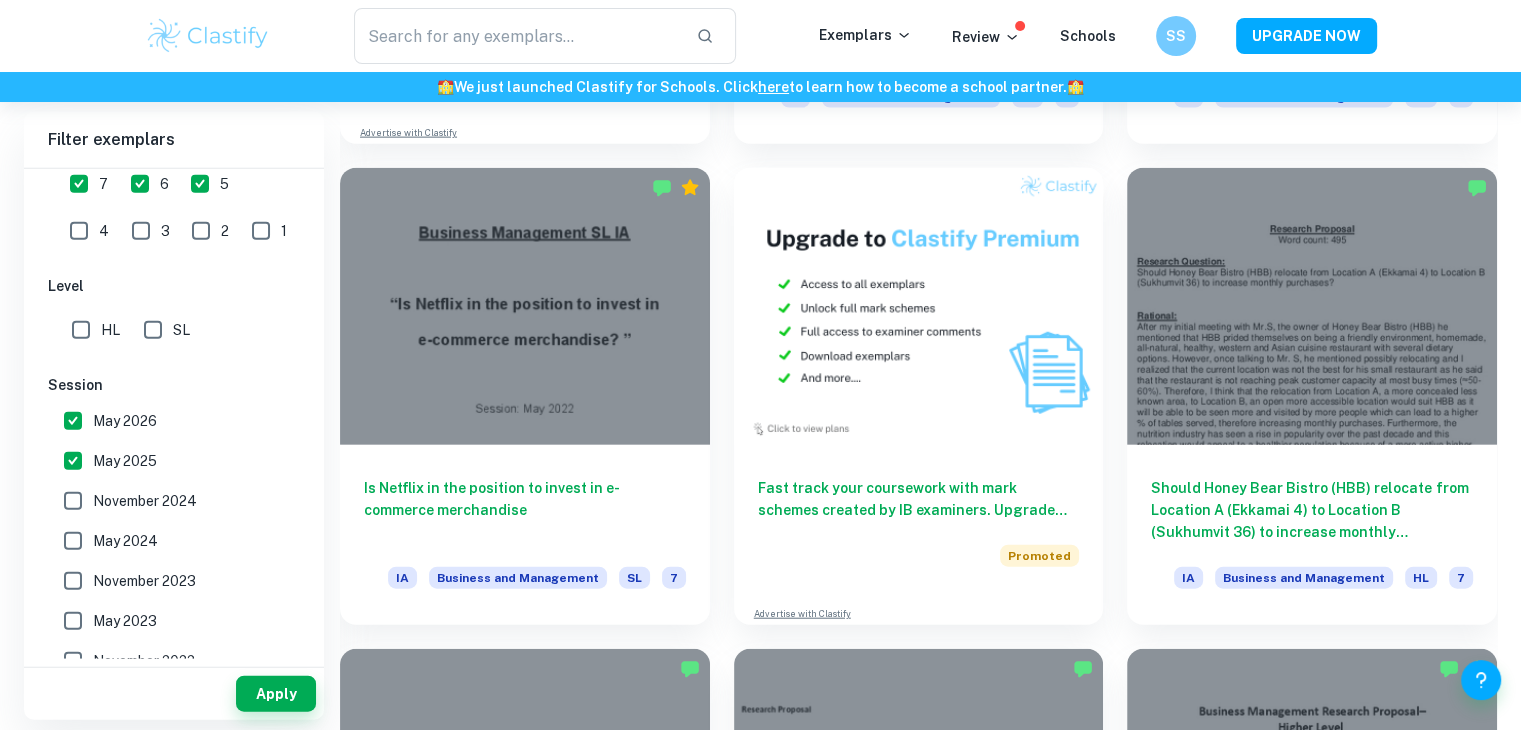 click on "November 2024" at bounding box center (73, 501) 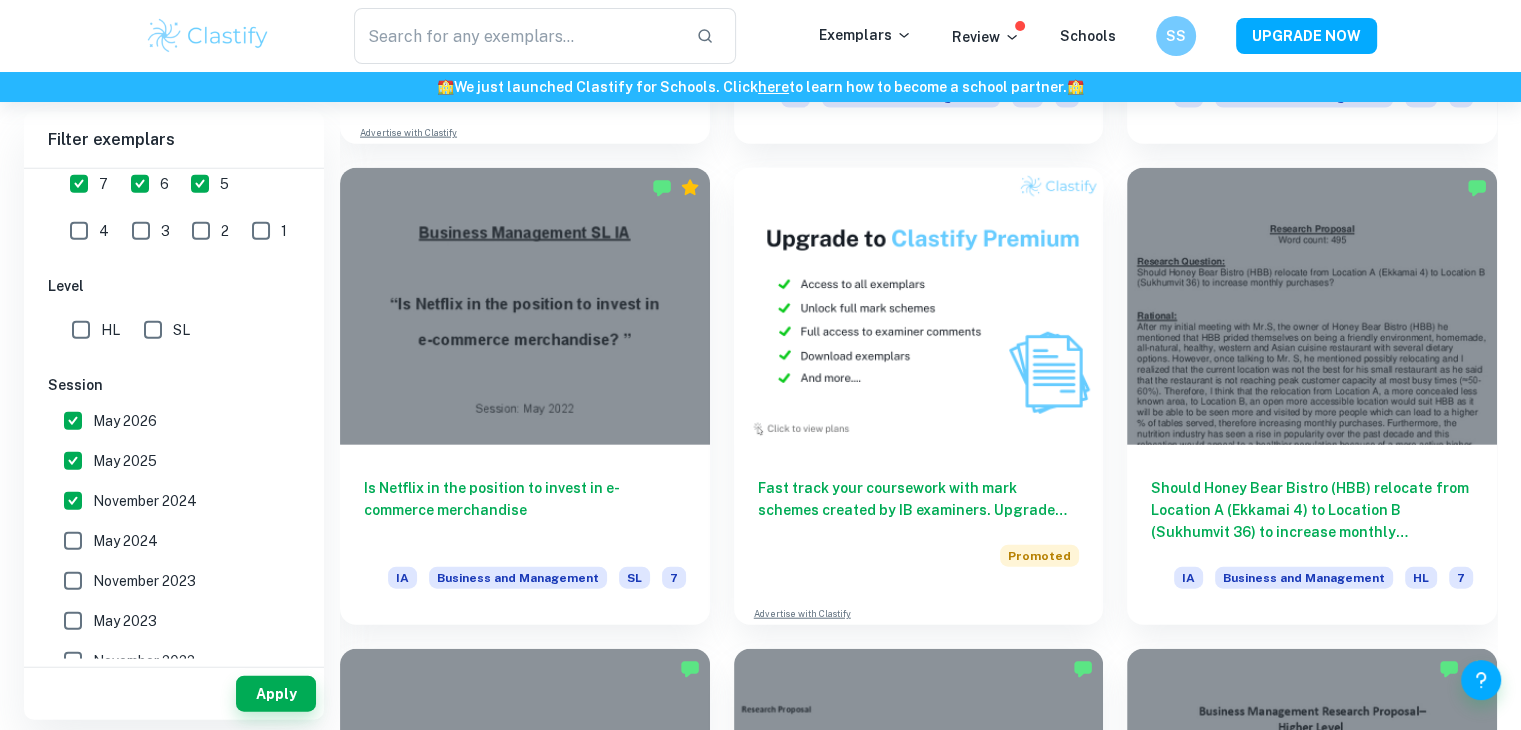 click on "May 2024" at bounding box center (73, 541) 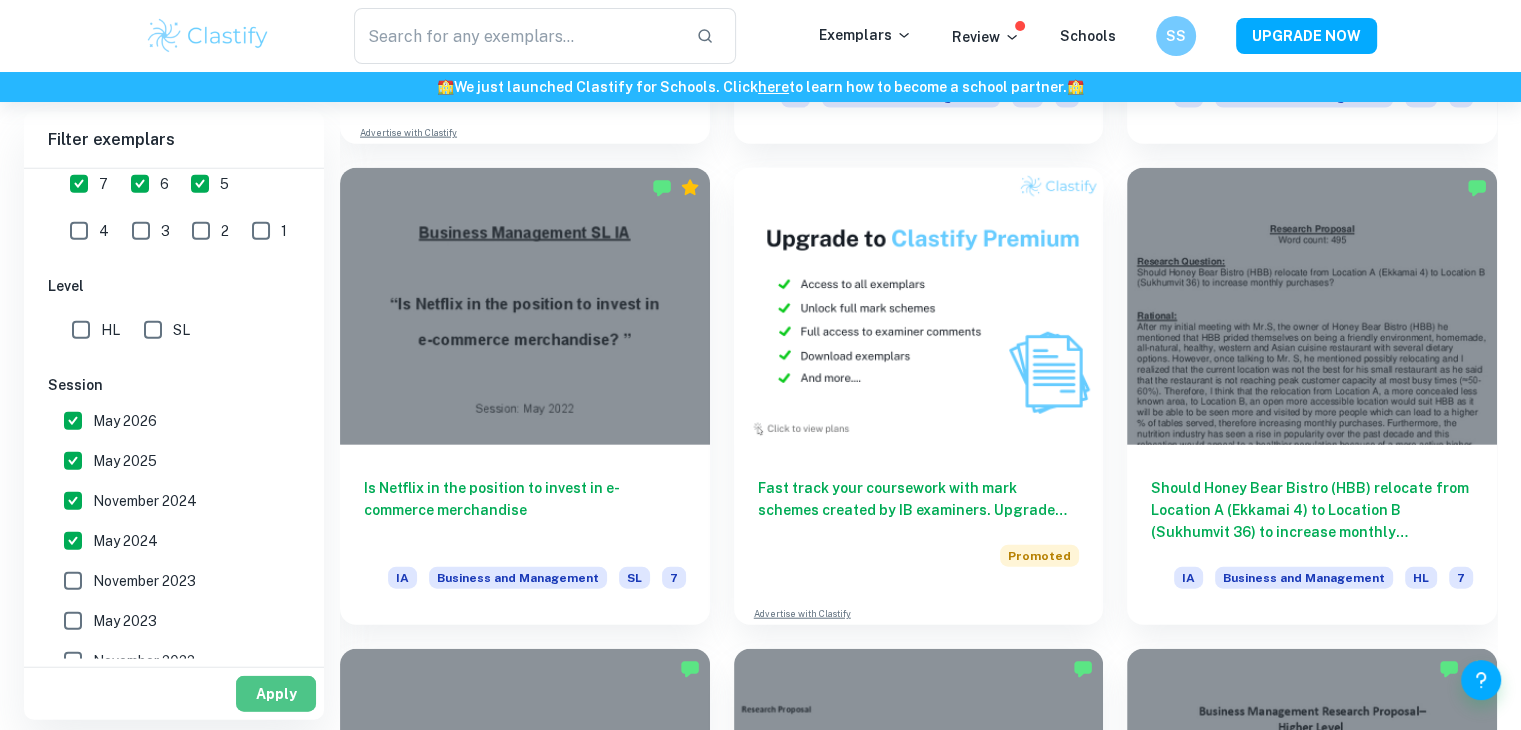 click on "Apply" at bounding box center (276, 694) 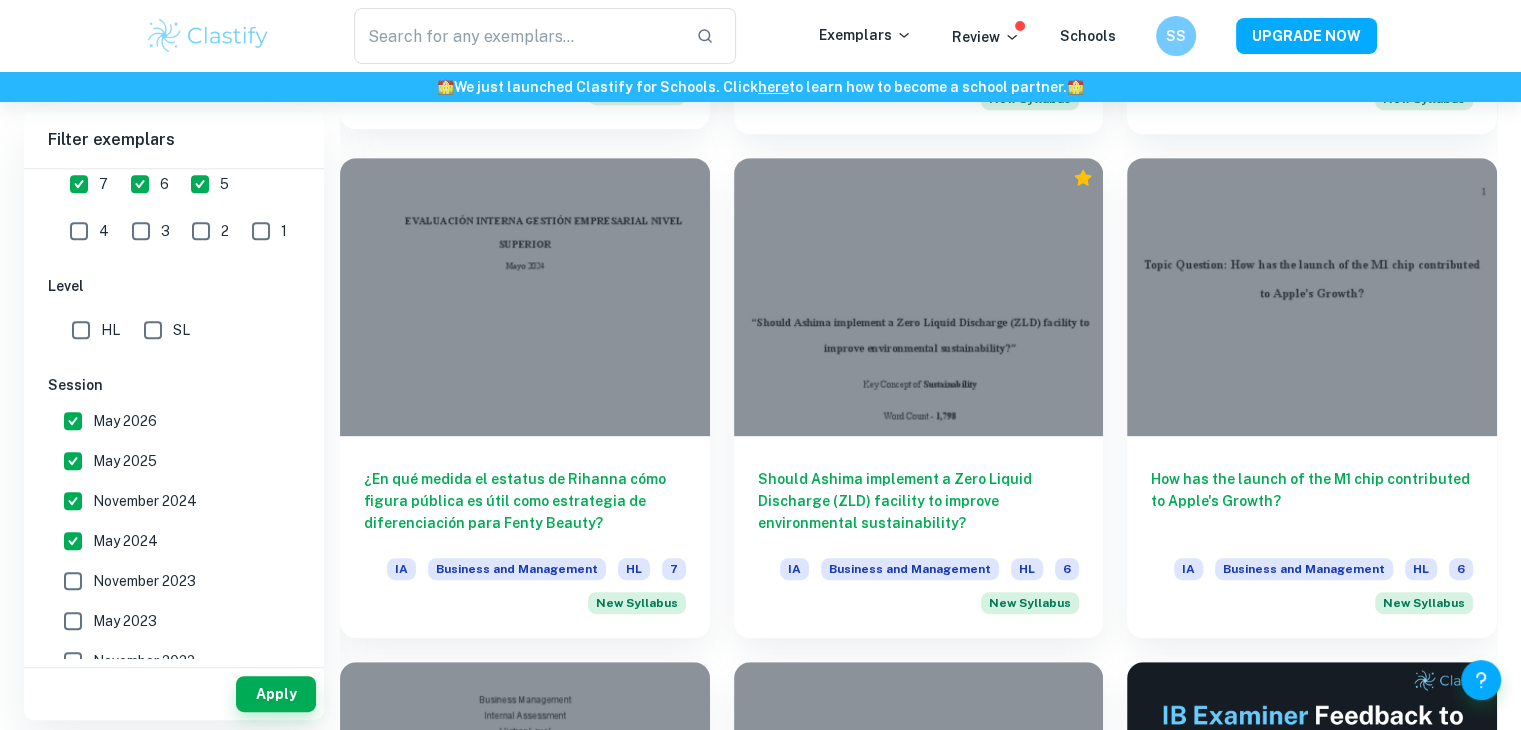 scroll, scrollTop: 16115, scrollLeft: 0, axis: vertical 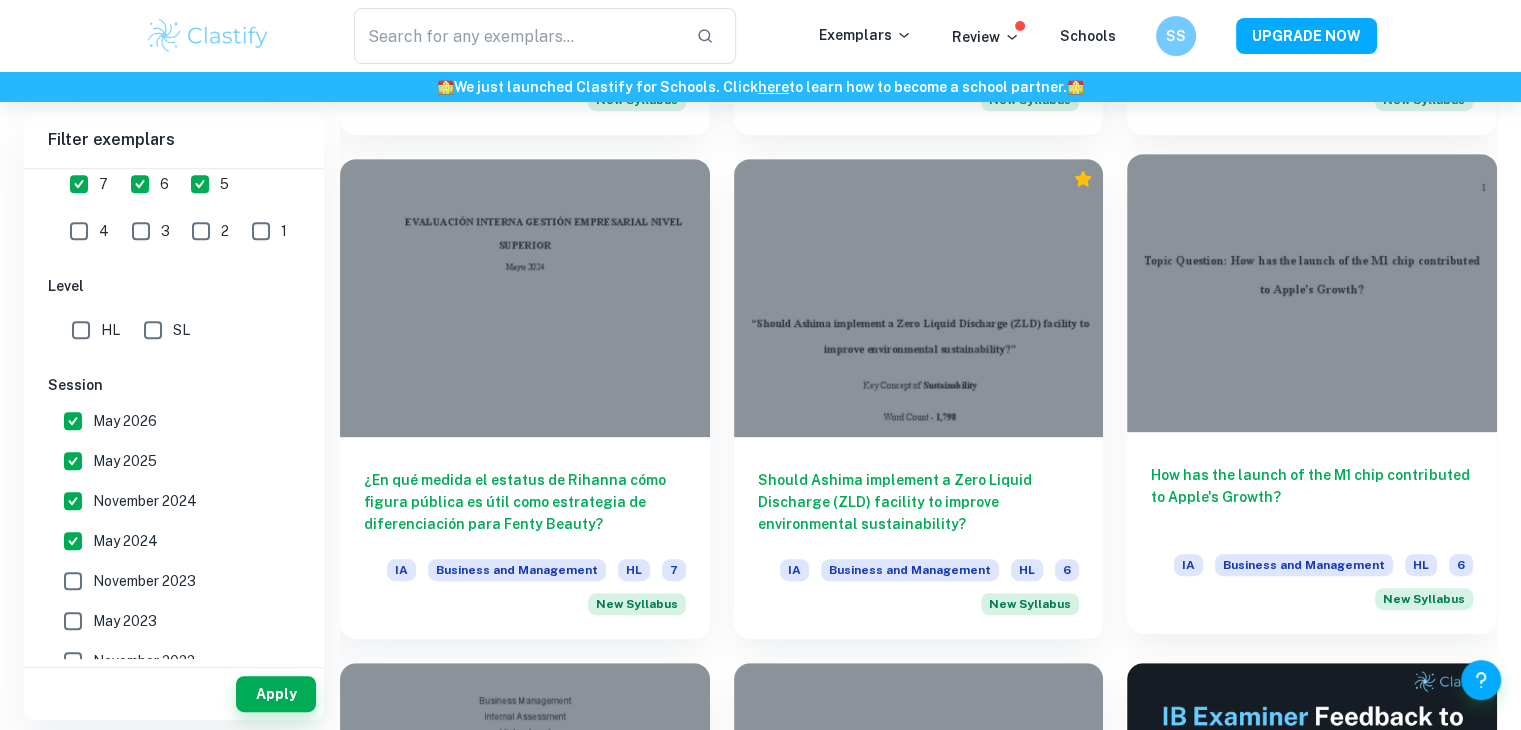 click on "How has the launch of the M1 chip contributed to Apple's Growth?" at bounding box center (1312, 497) 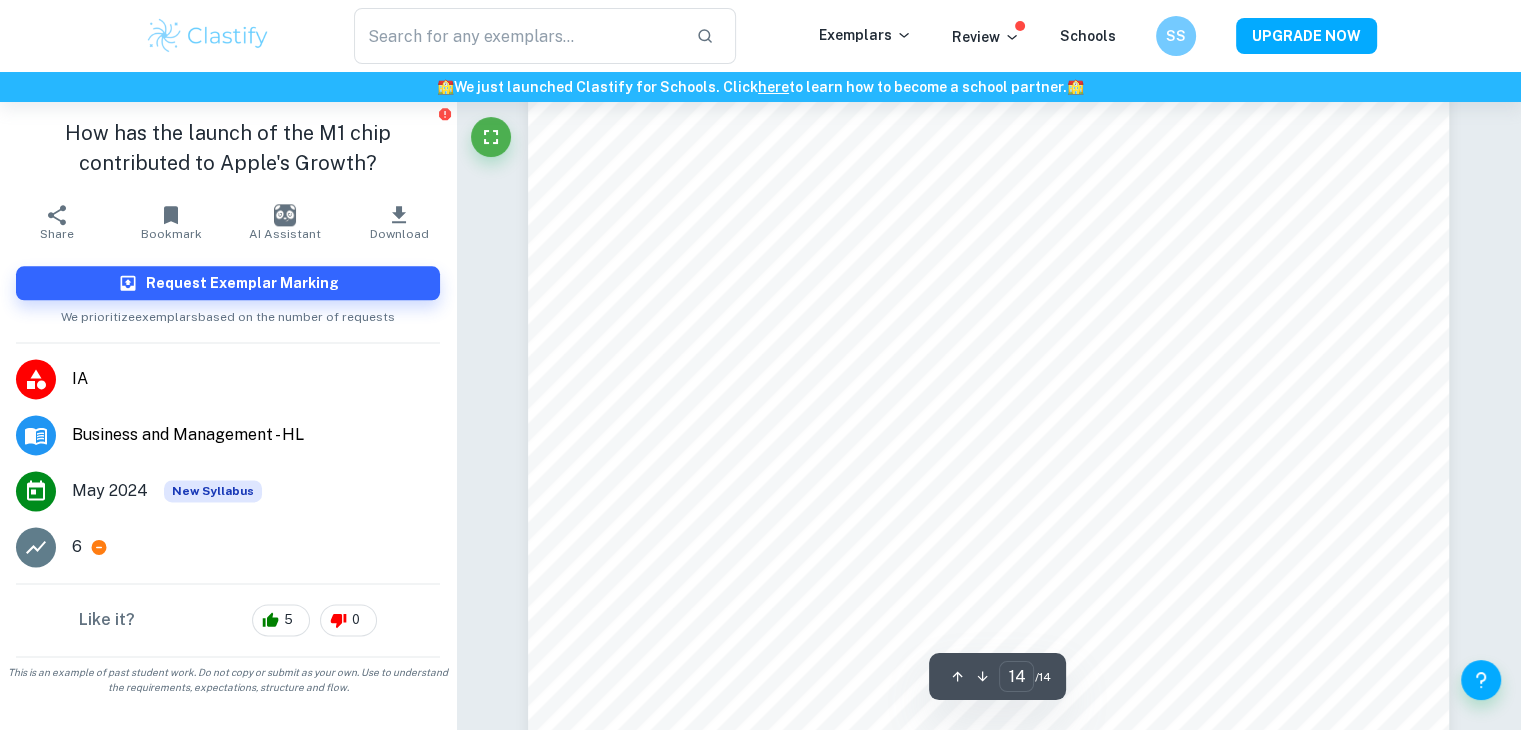 scroll, scrollTop: 17612, scrollLeft: 0, axis: vertical 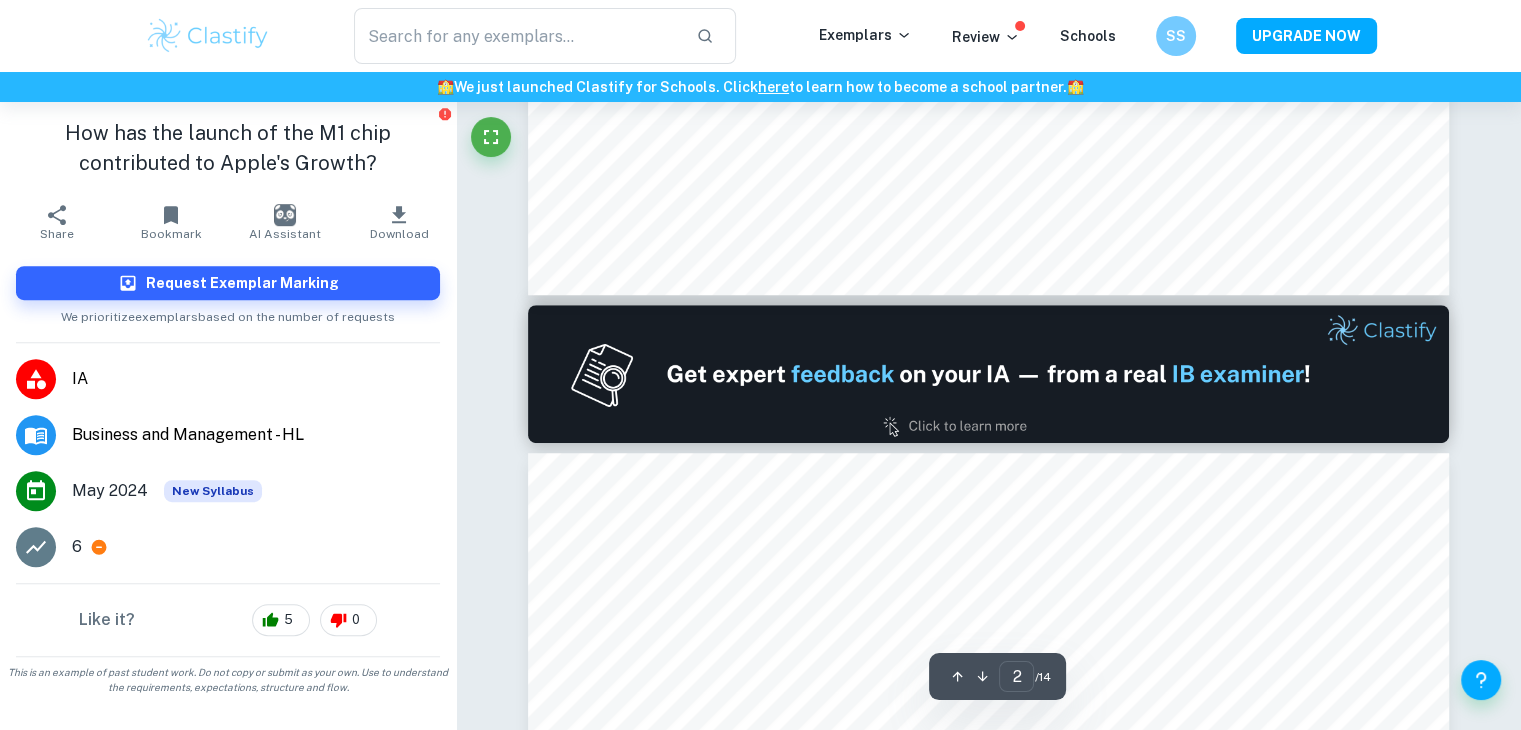 type on "1" 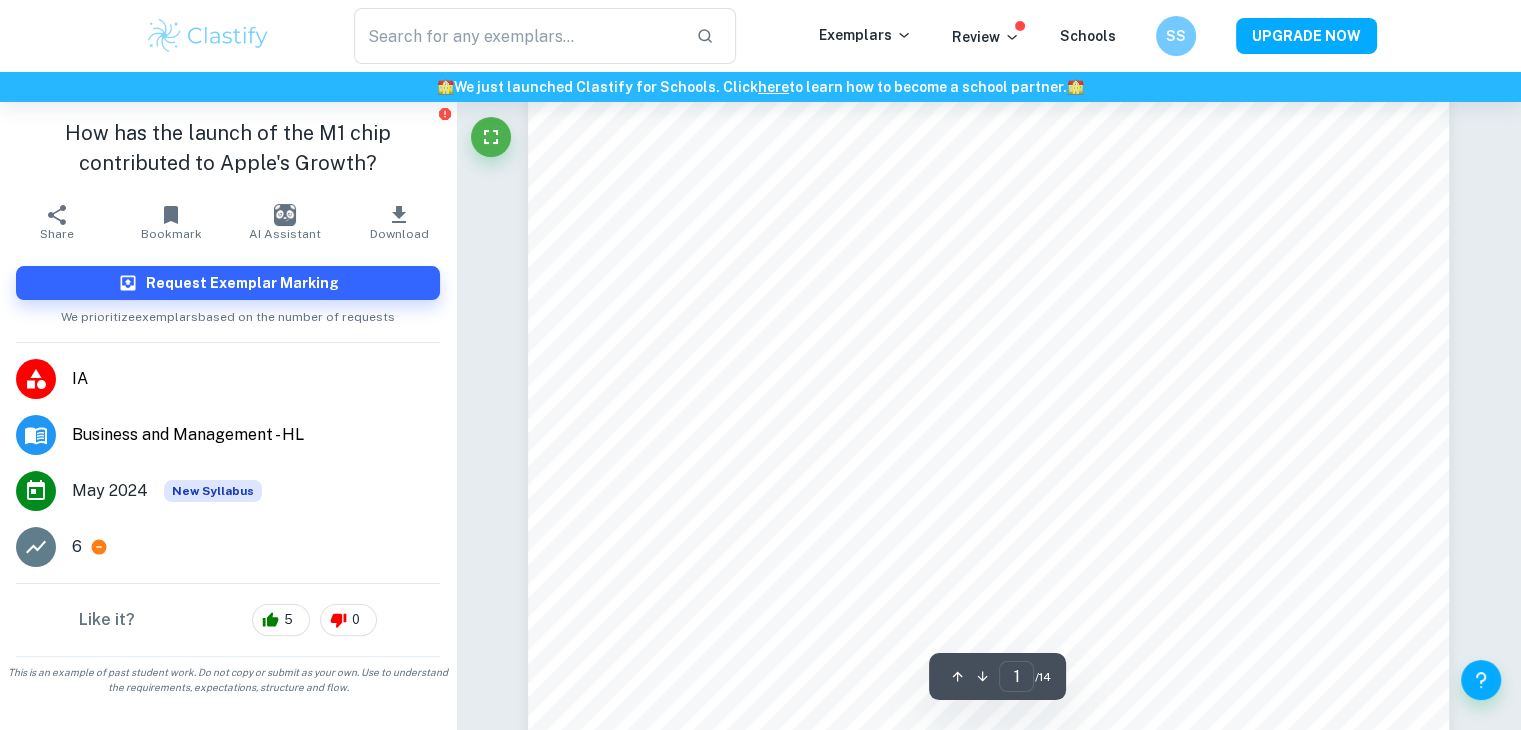 scroll, scrollTop: 0, scrollLeft: 0, axis: both 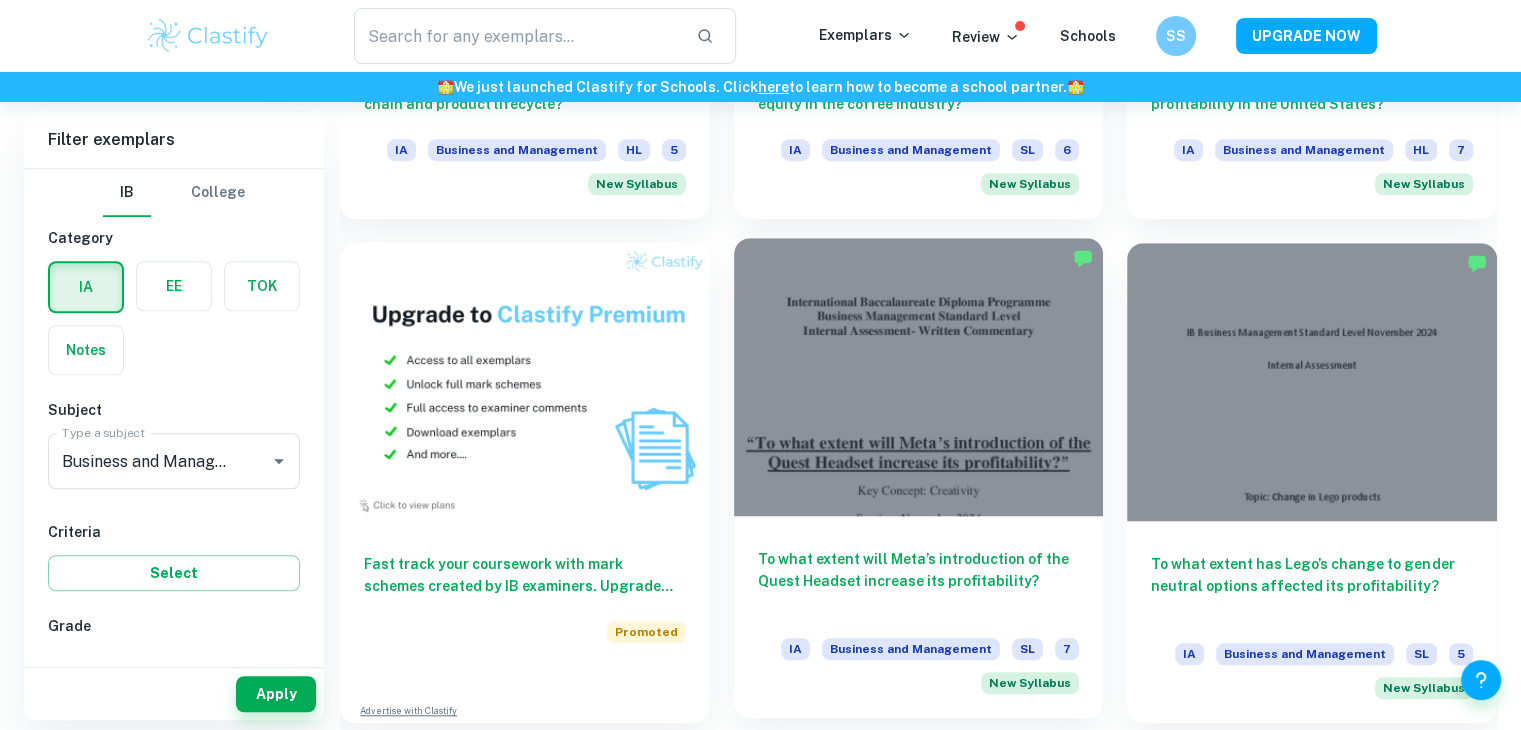 click on "To what extent will Meta’s introduction of the Quest Headset increase its profitability?" at bounding box center (919, 581) 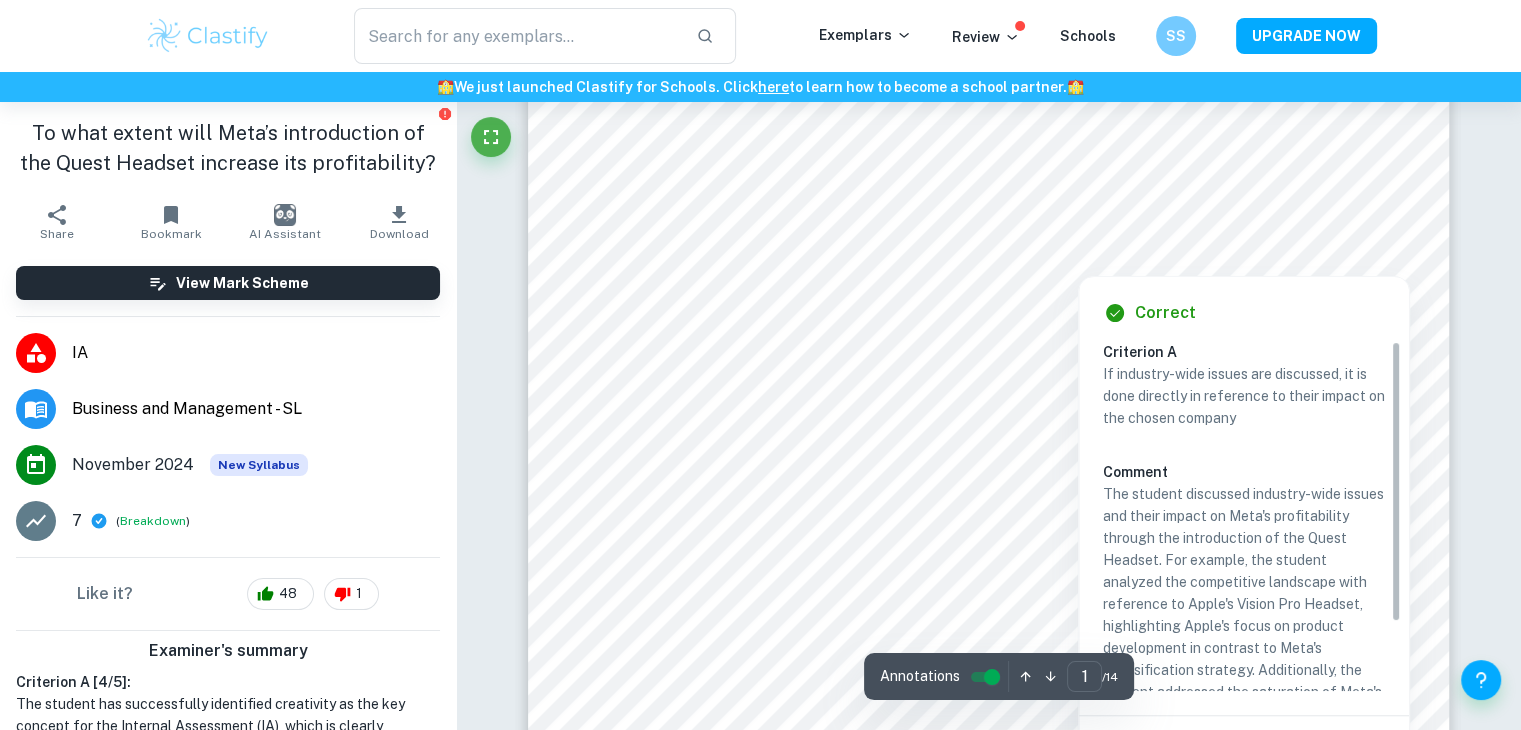 scroll, scrollTop: 319, scrollLeft: 0, axis: vertical 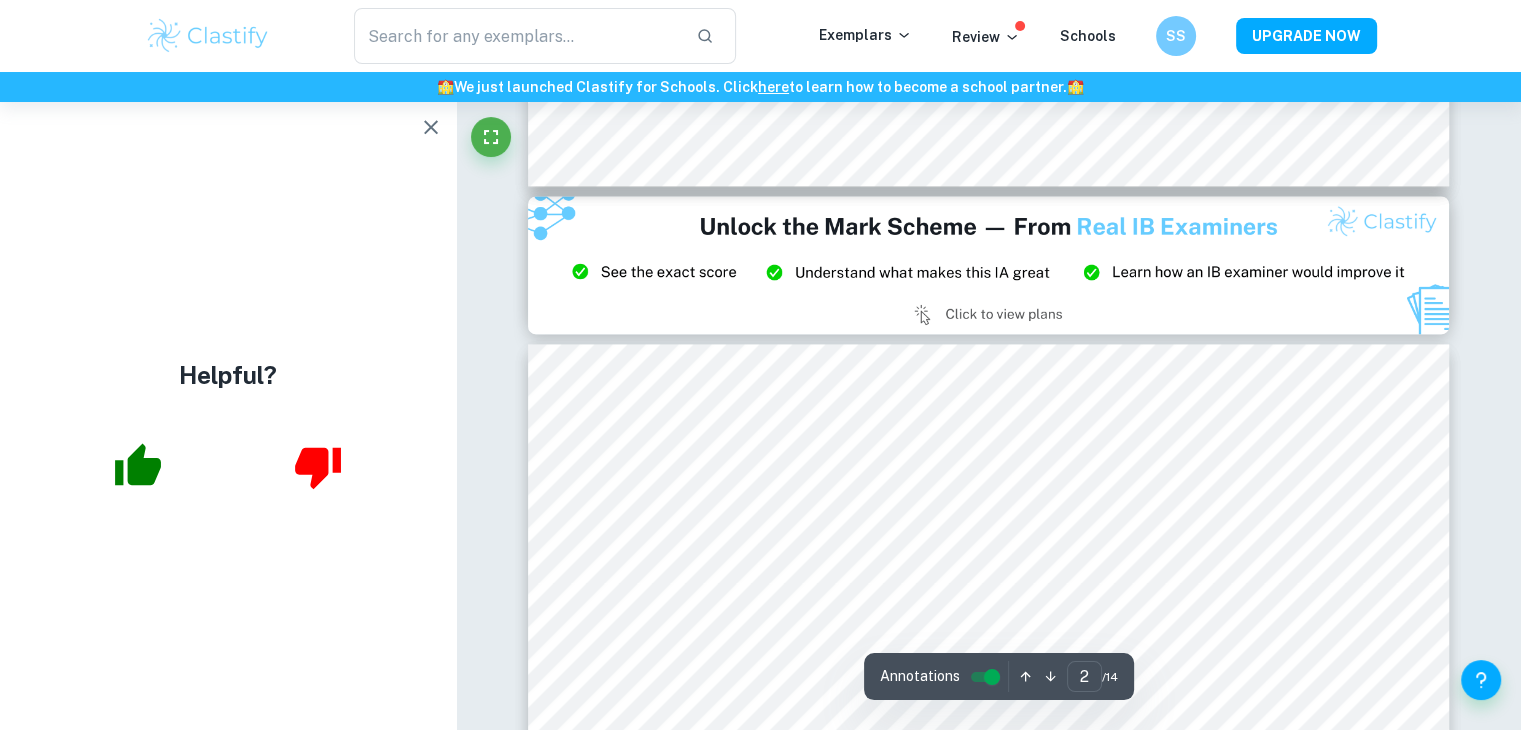 type on "3" 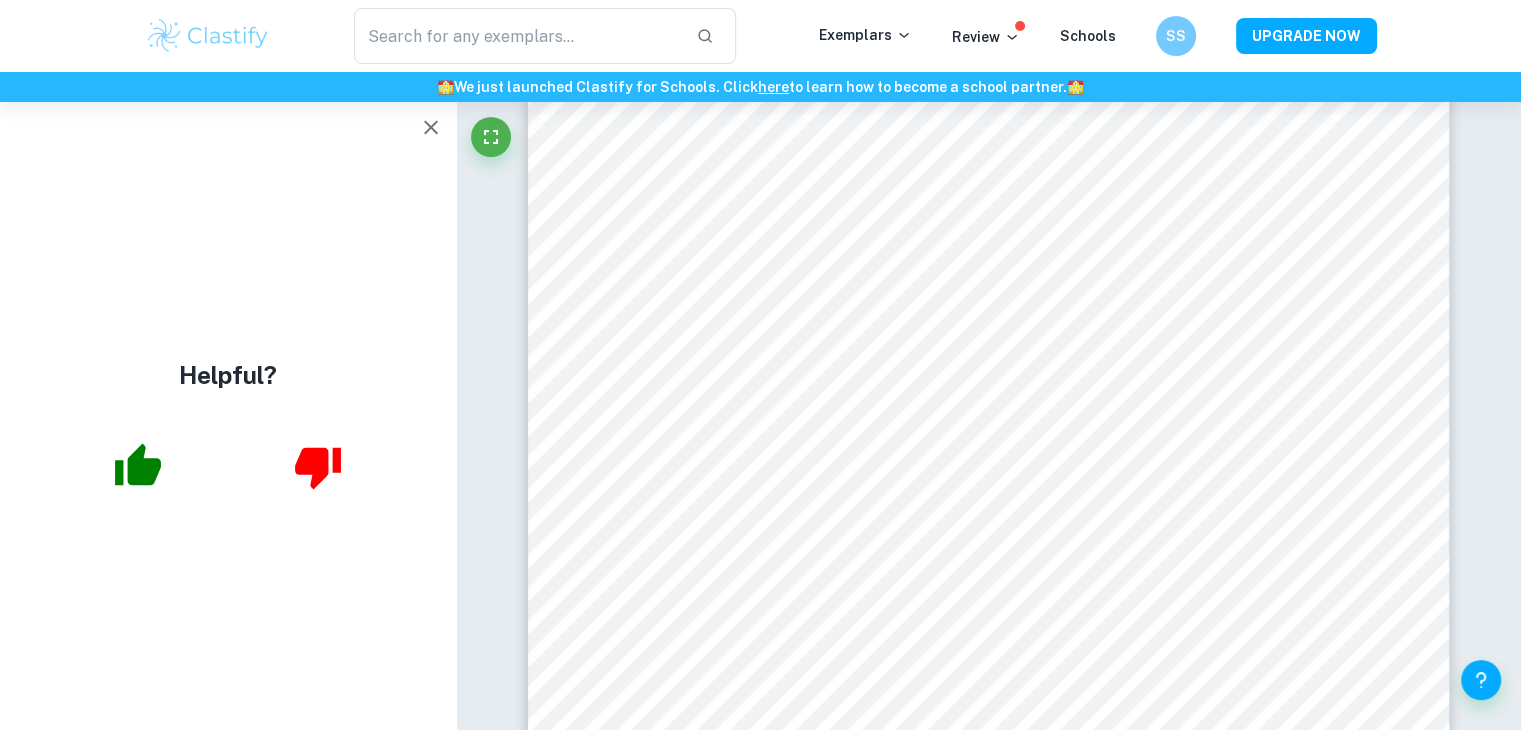 scroll, scrollTop: 3071, scrollLeft: 0, axis: vertical 